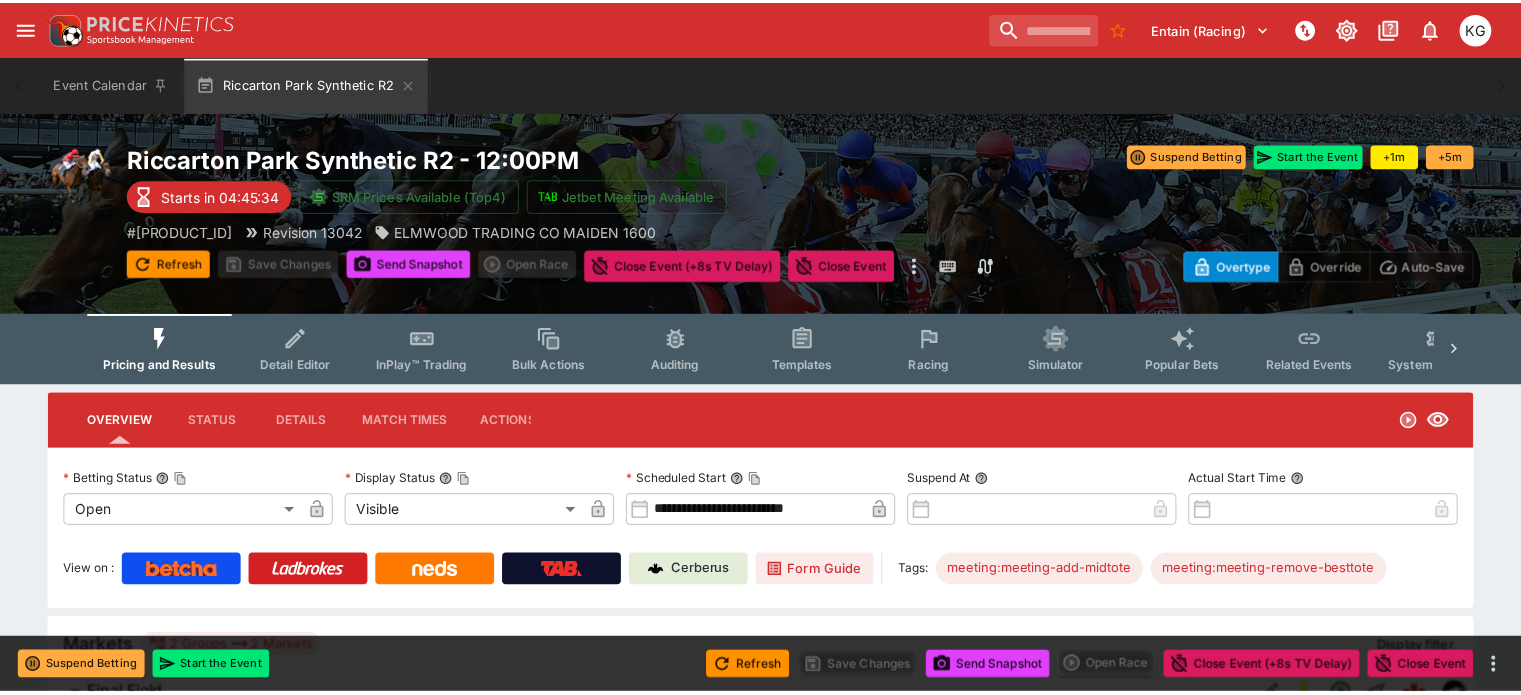 scroll, scrollTop: 0, scrollLeft: 0, axis: both 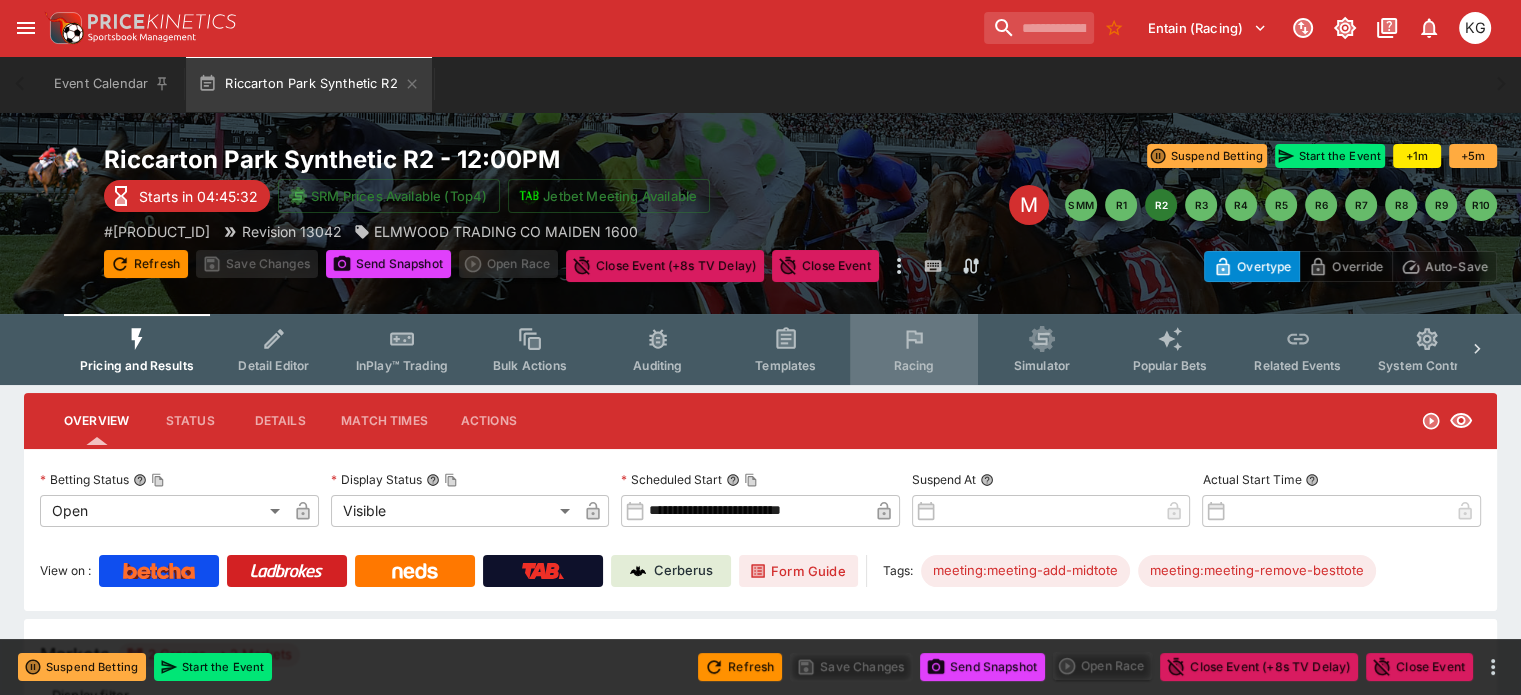 click on "Racing" at bounding box center (913, 365) 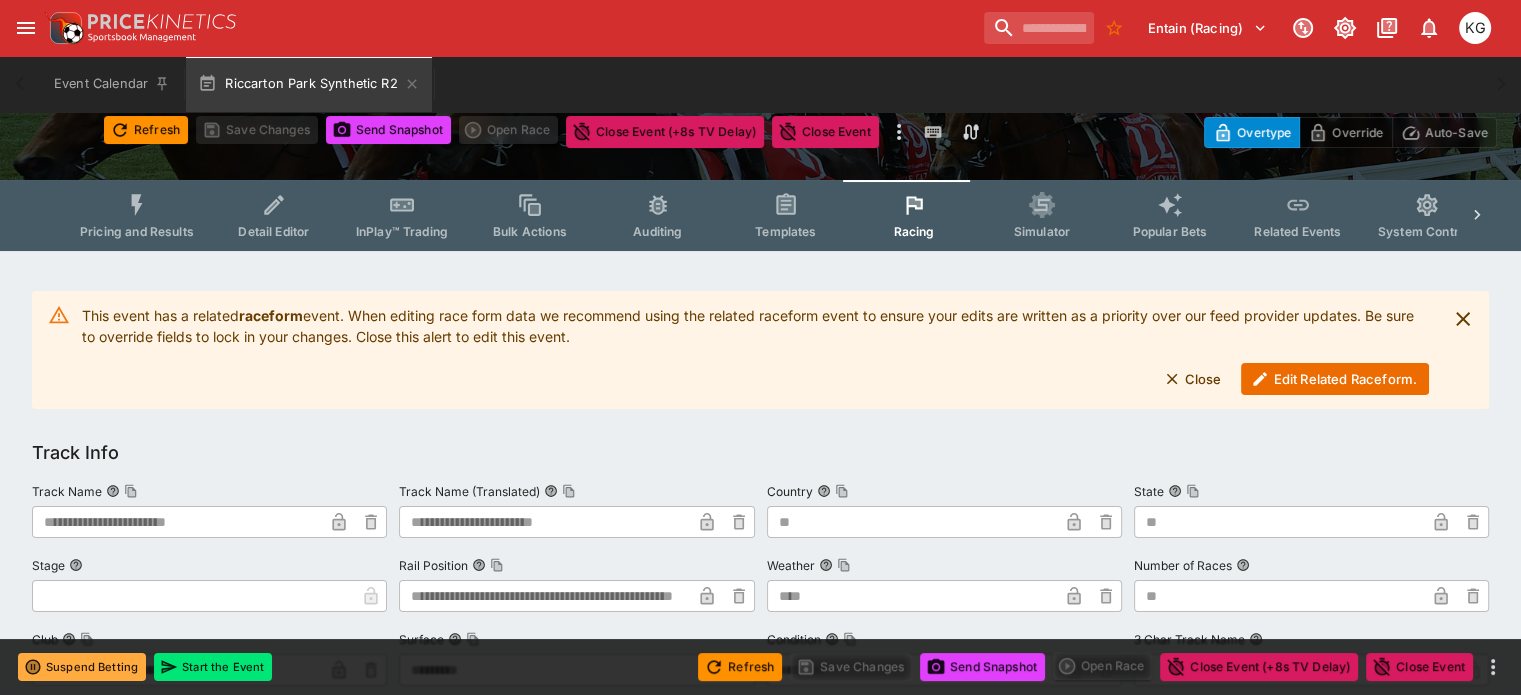 scroll, scrollTop: 300, scrollLeft: 0, axis: vertical 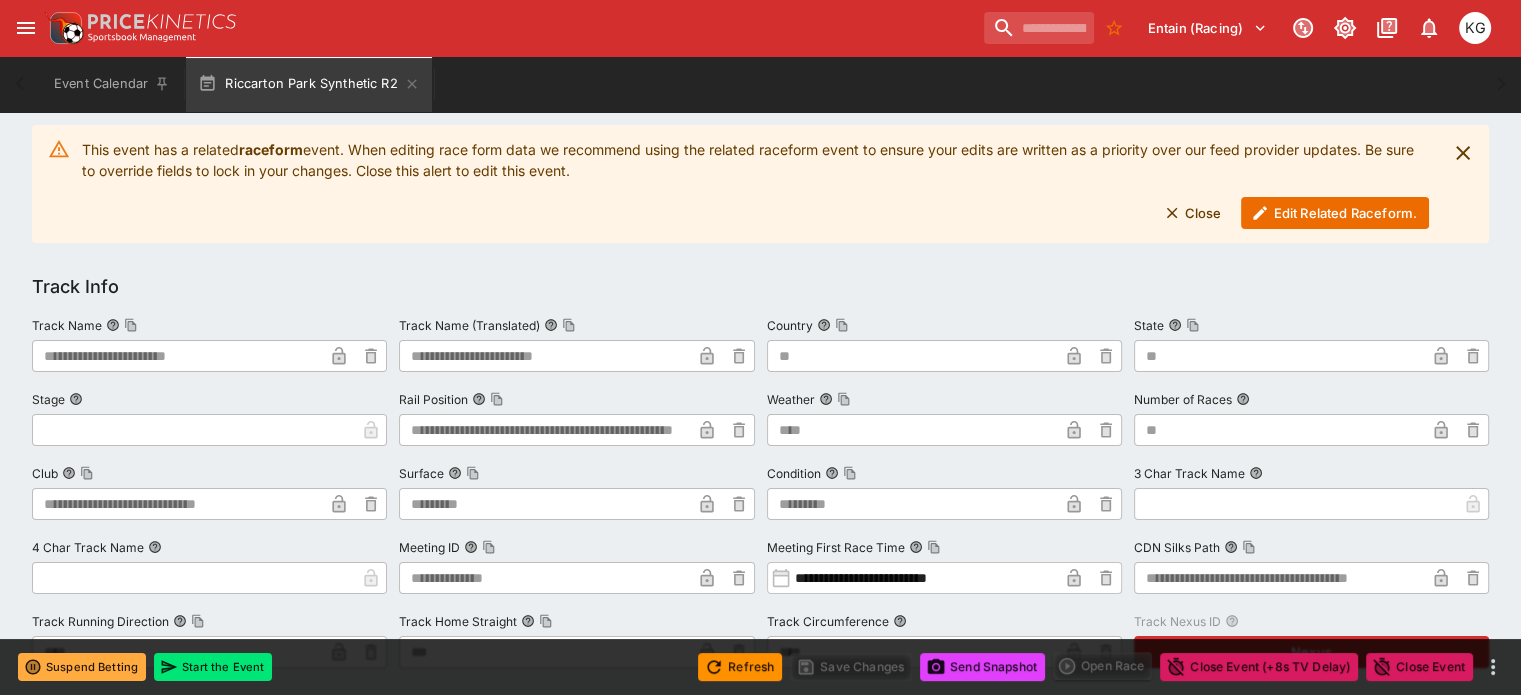 click on "Edit Related Raceform." at bounding box center [1335, 213] 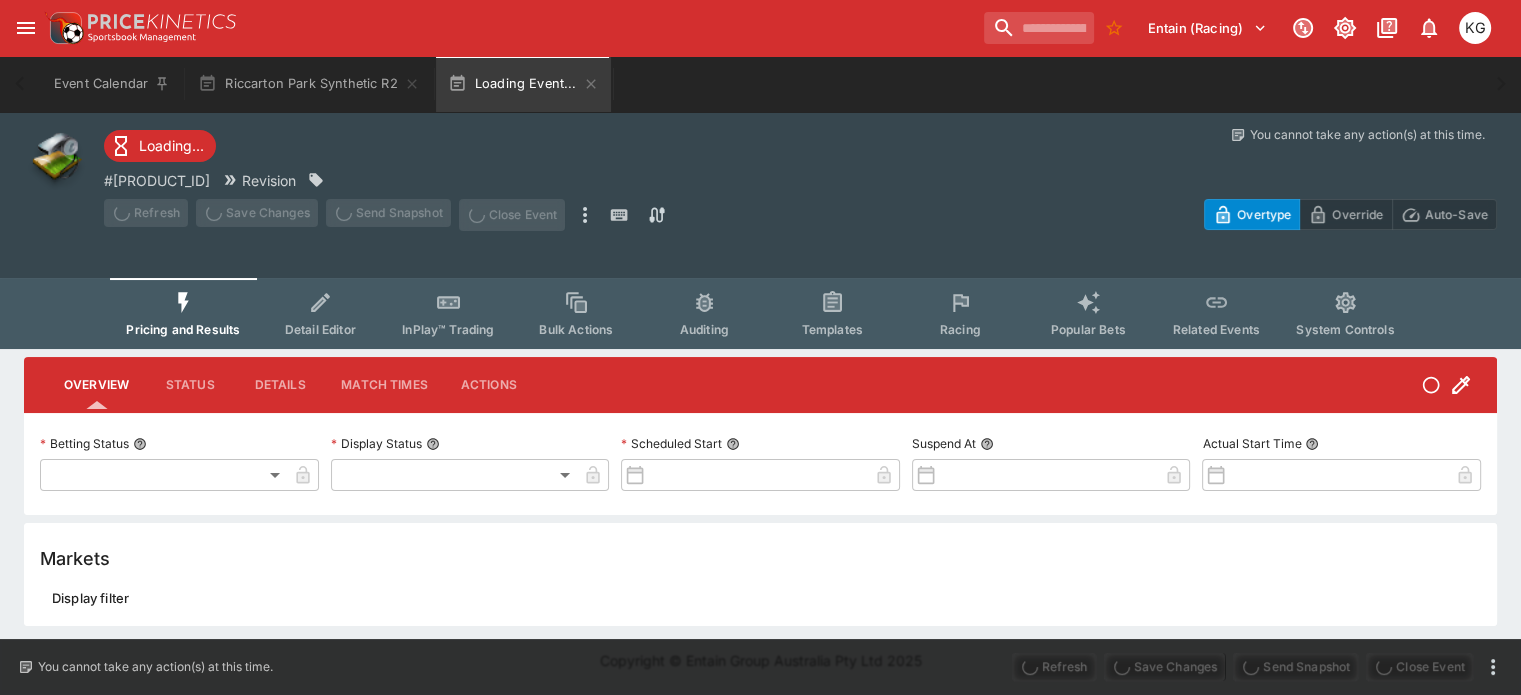 scroll, scrollTop: 0, scrollLeft: 0, axis: both 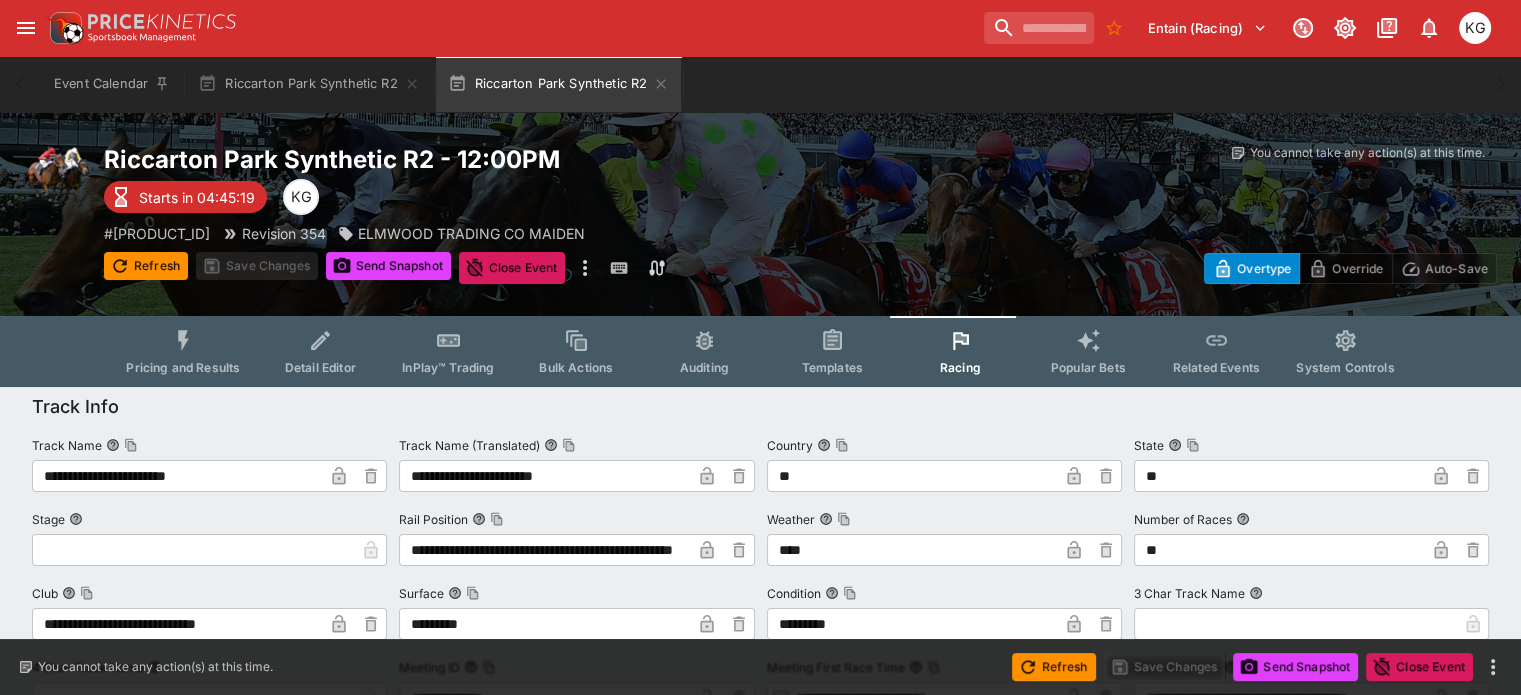 click on "Racing" at bounding box center [960, 367] 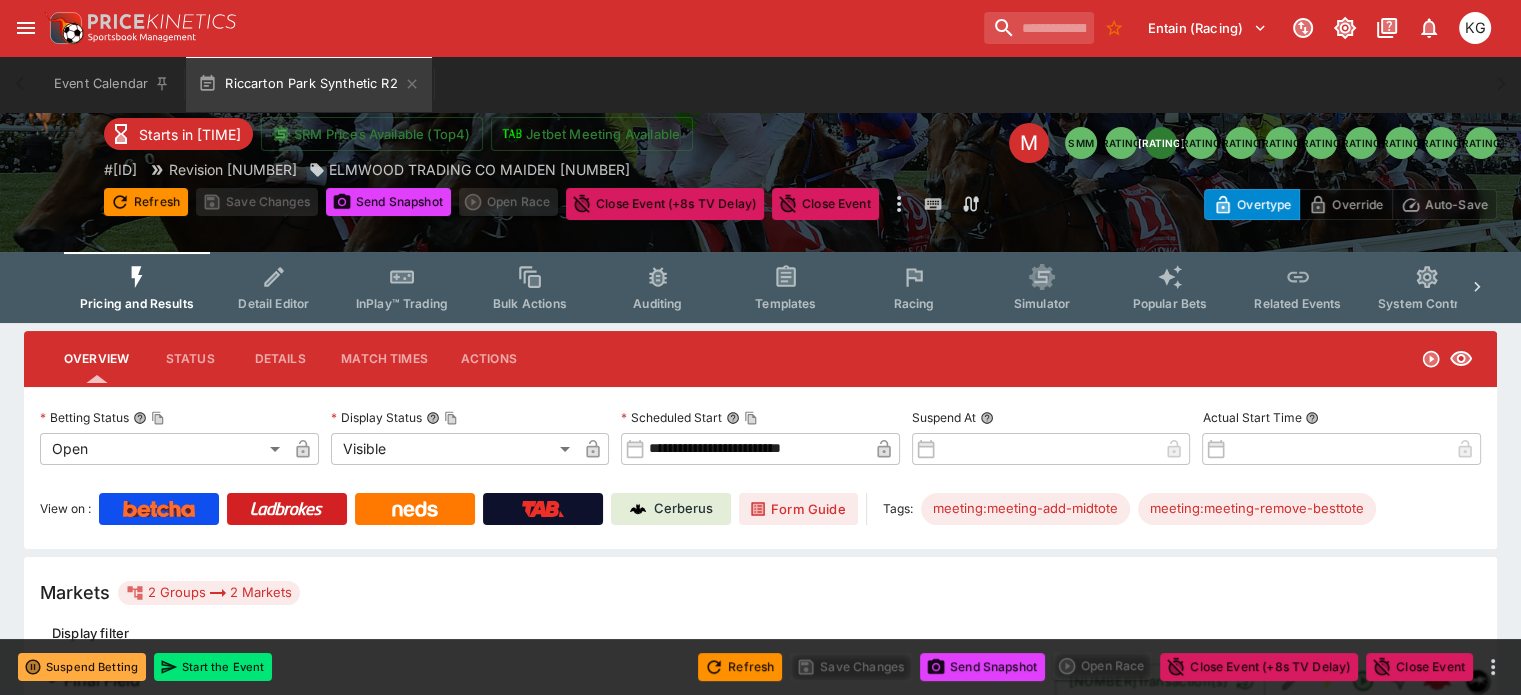 scroll, scrollTop: 0, scrollLeft: 0, axis: both 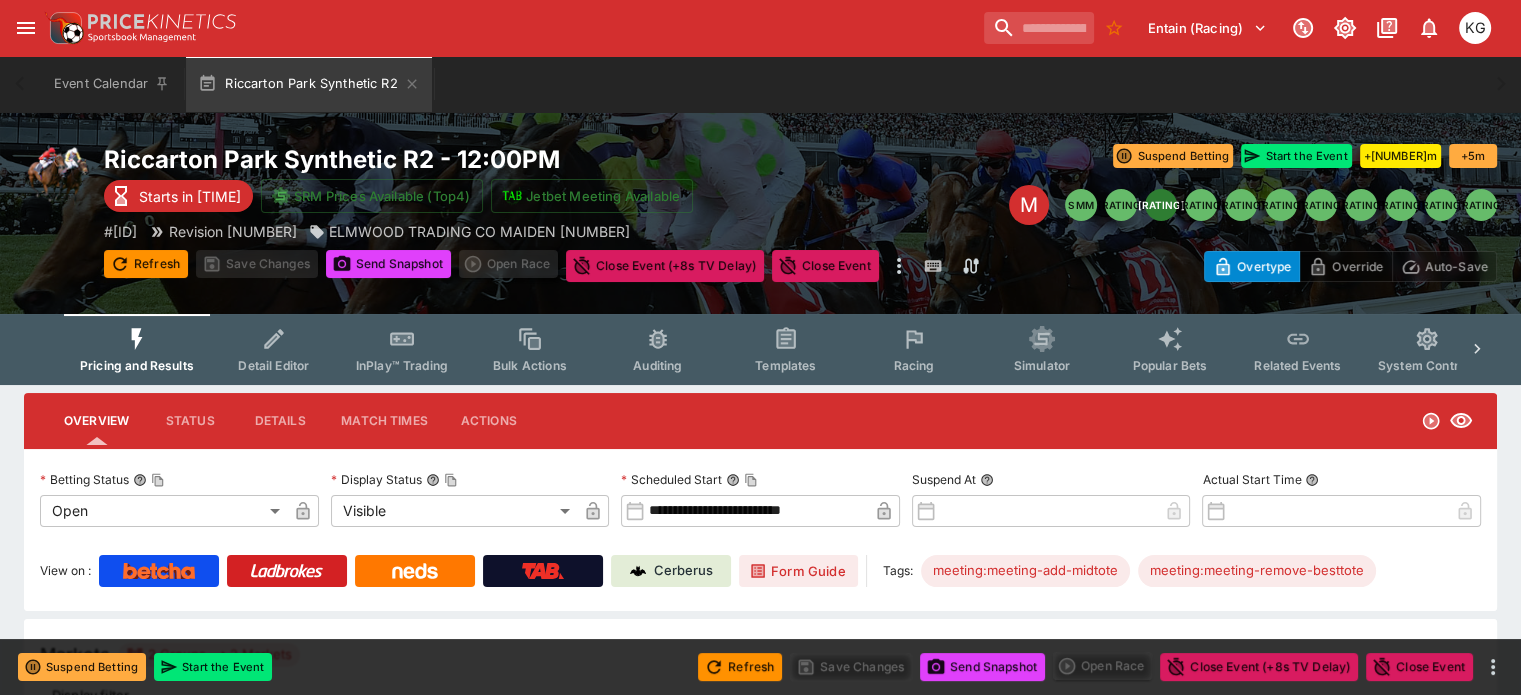 click on "Racing" at bounding box center (913, 365) 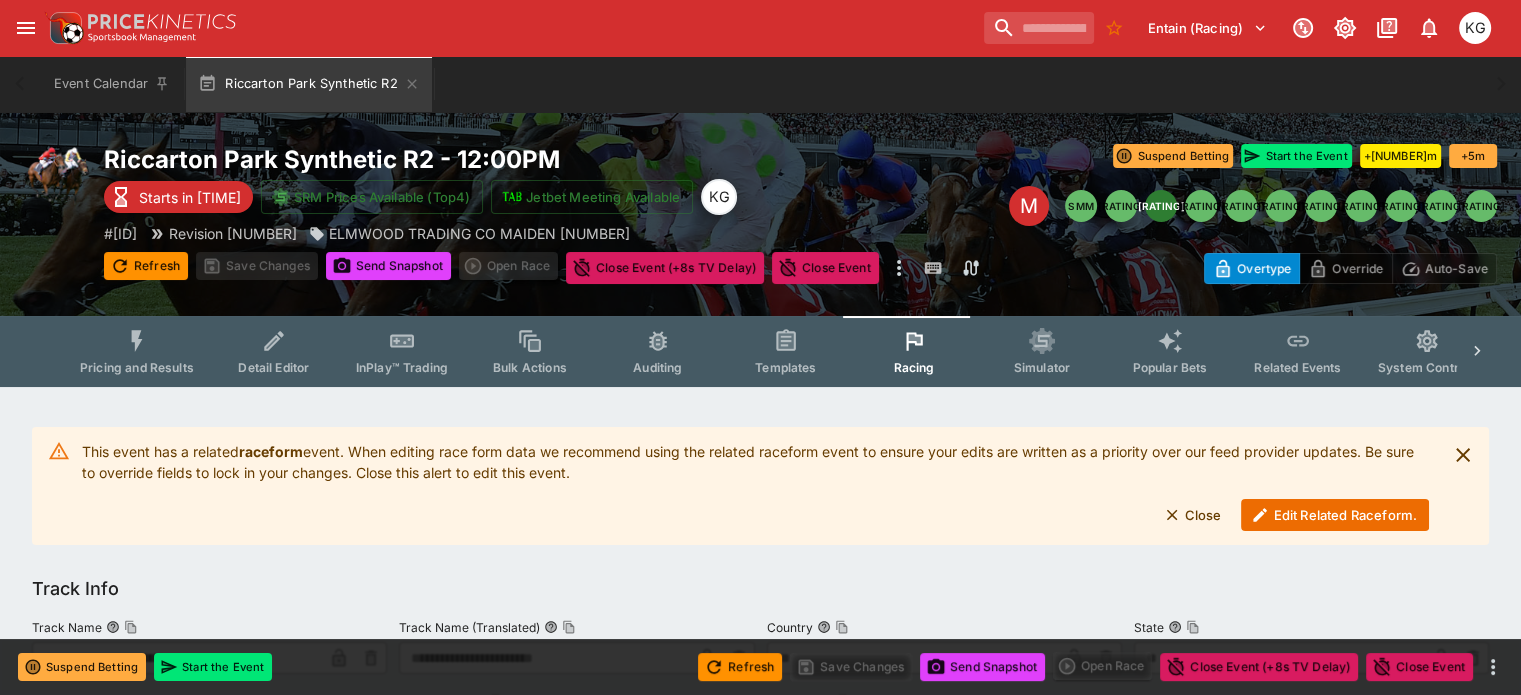 click on "Edit Related Raceform." at bounding box center (1335, 515) 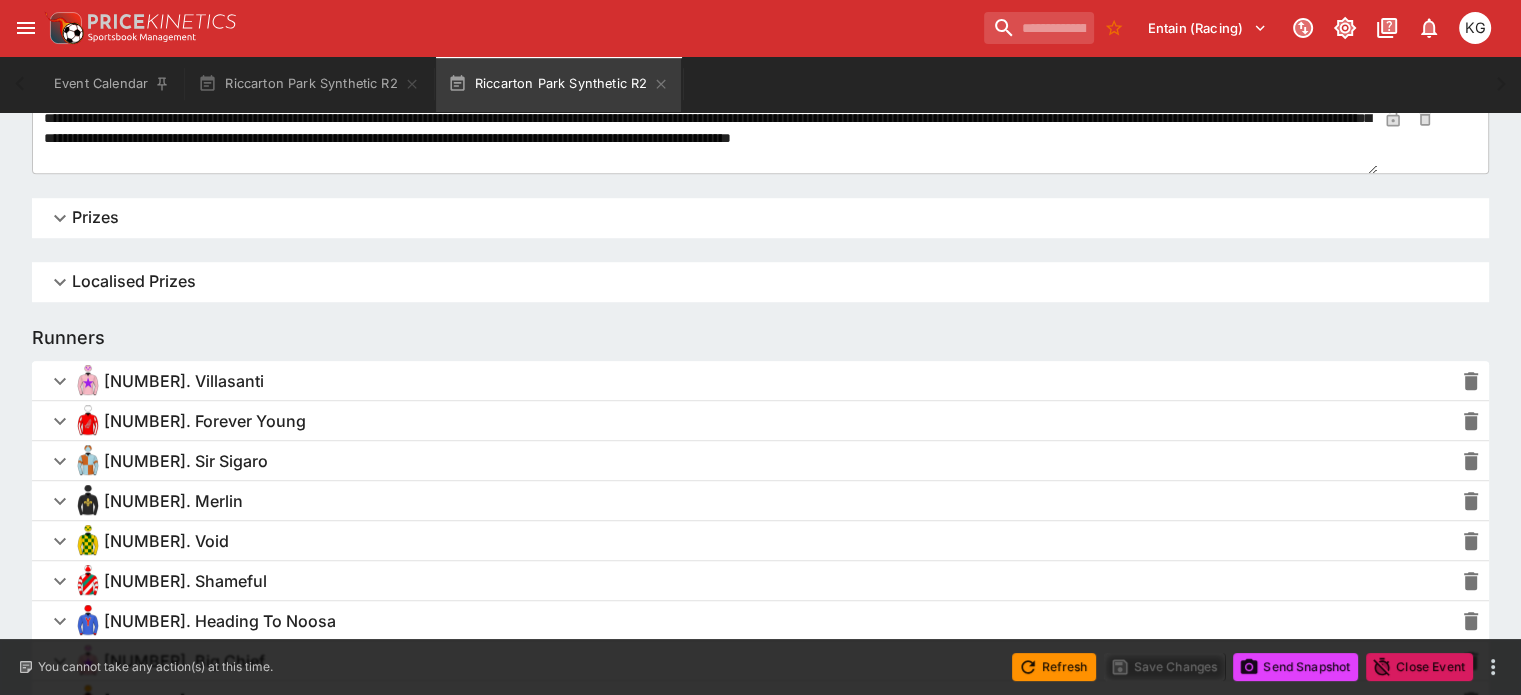 scroll, scrollTop: 1200, scrollLeft: 0, axis: vertical 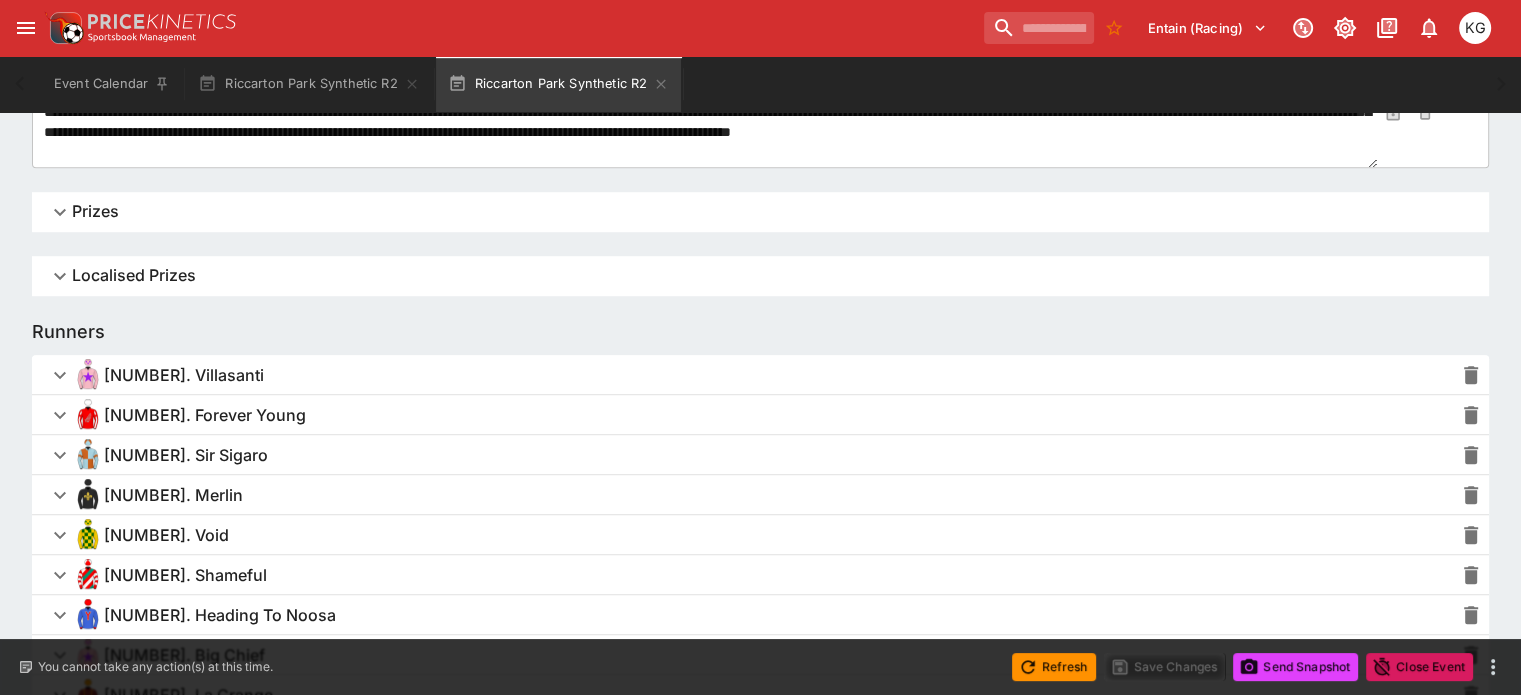 click 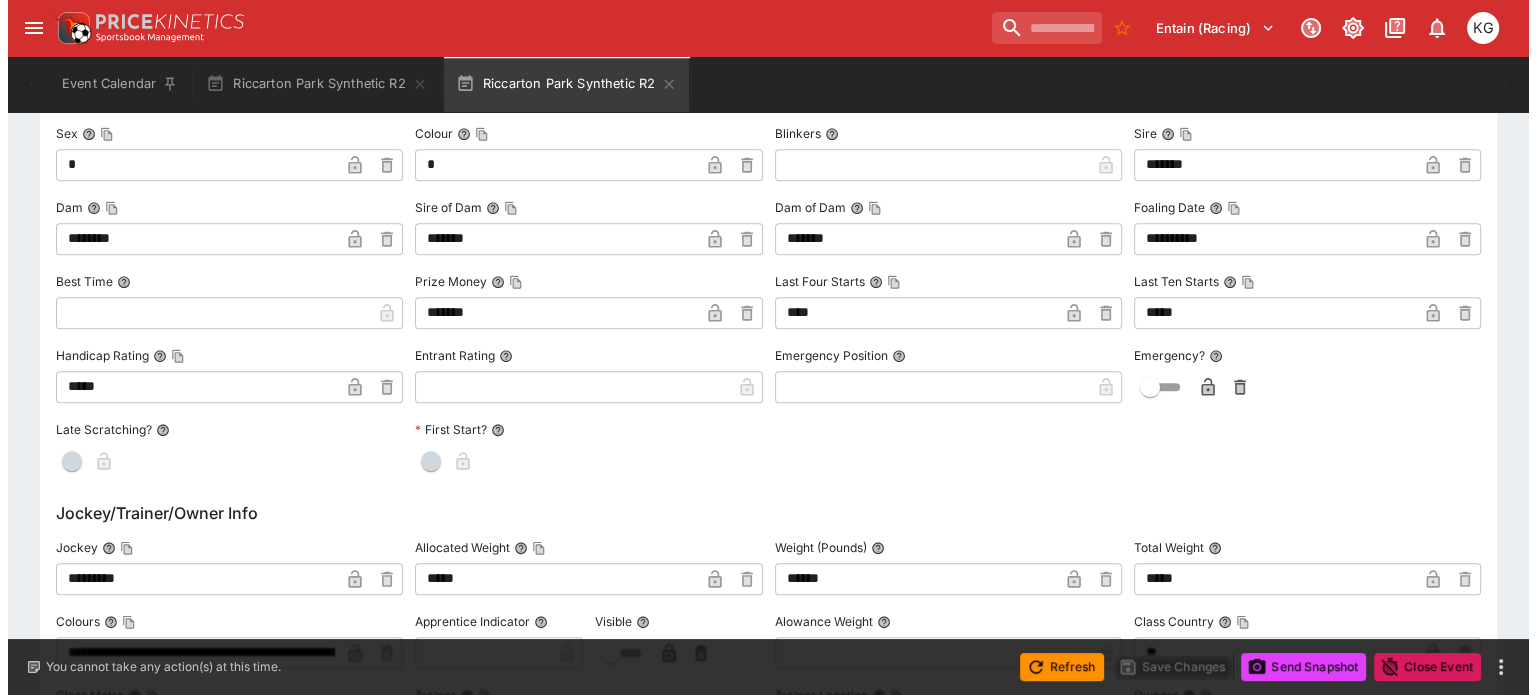 scroll, scrollTop: 1900, scrollLeft: 0, axis: vertical 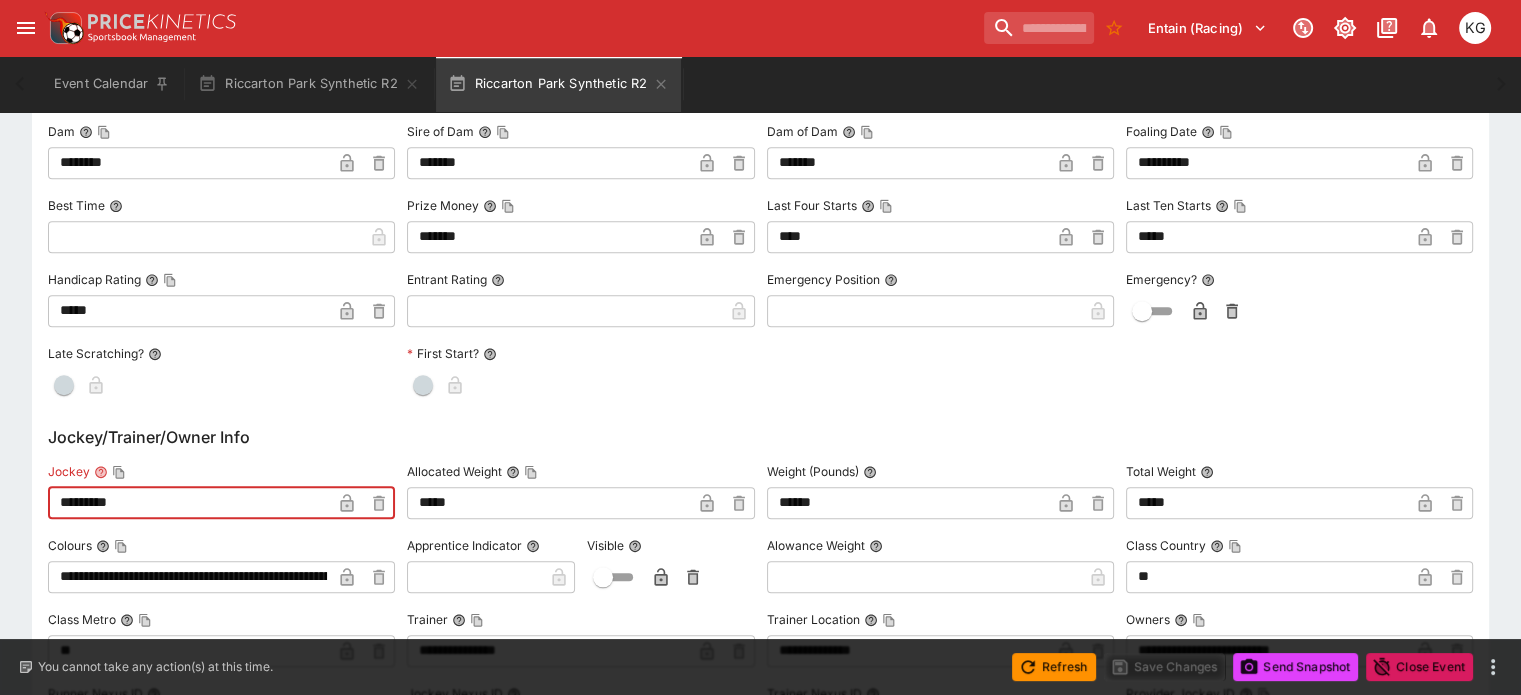drag, startPoint x: 220, startPoint y: 501, endPoint x: 56, endPoint y: 490, distance: 164.36848 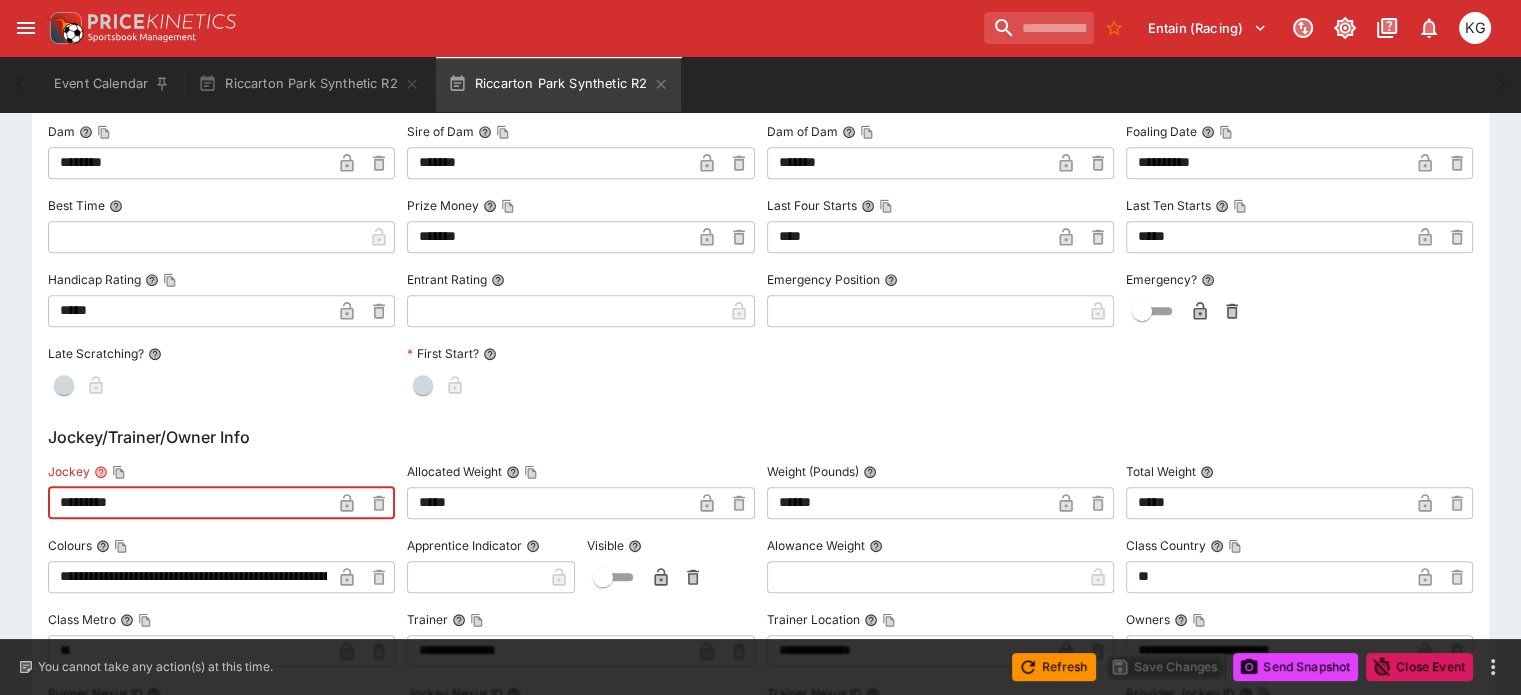 click on "**********" at bounding box center [760, 752] 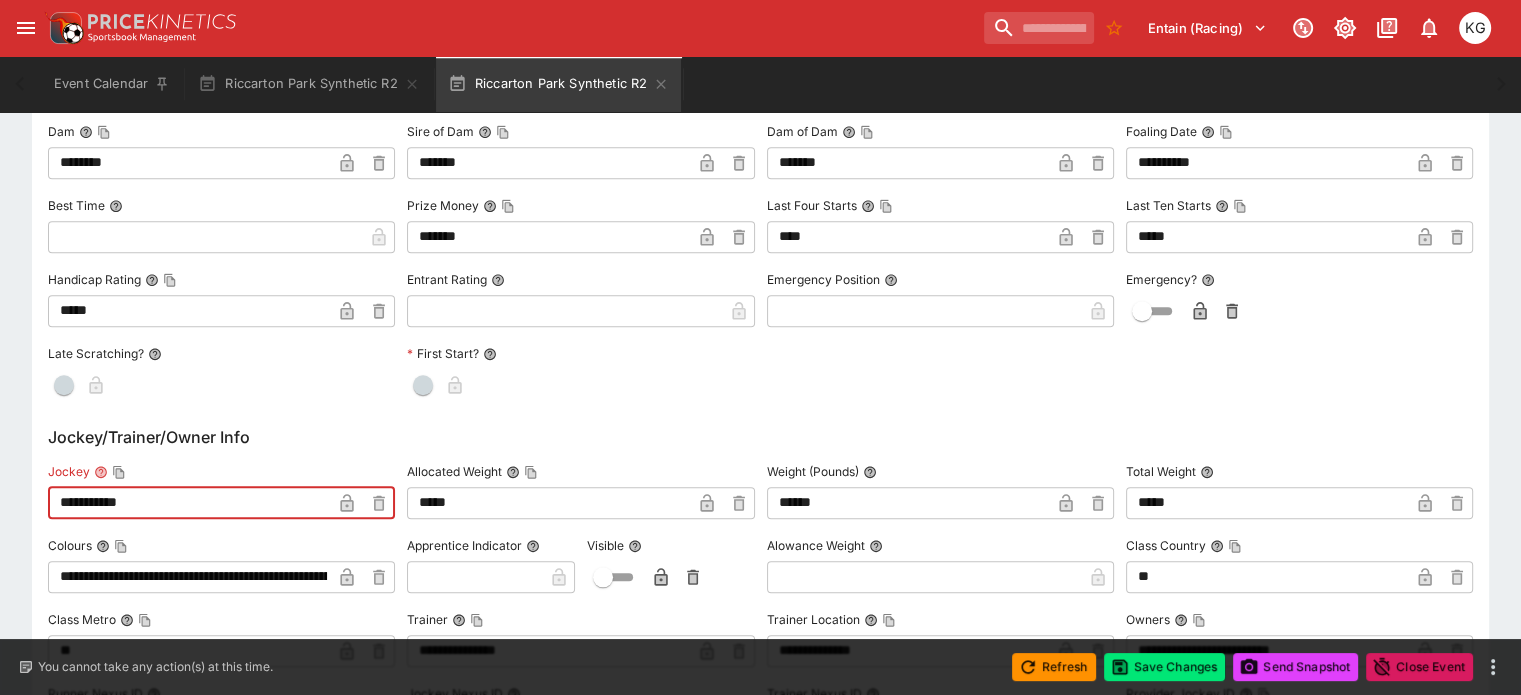 type on "**********" 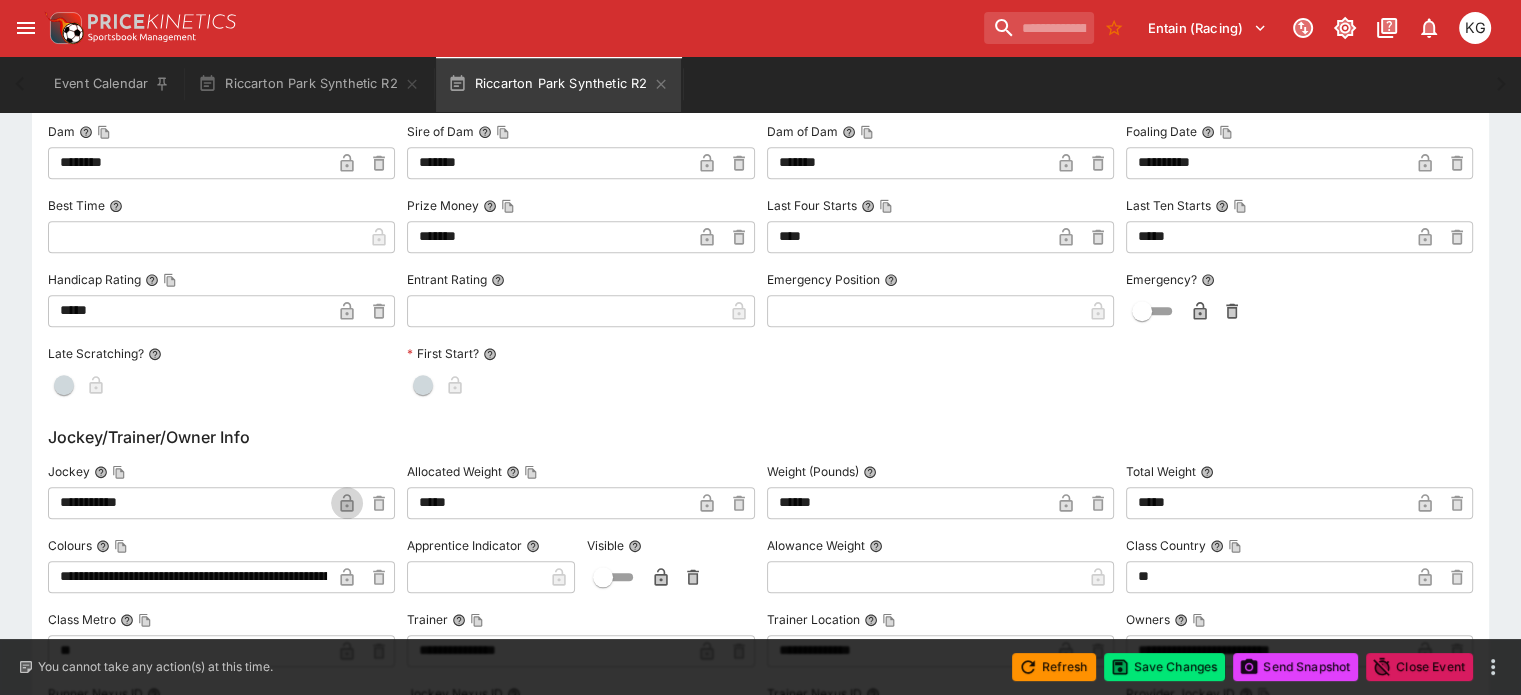 click 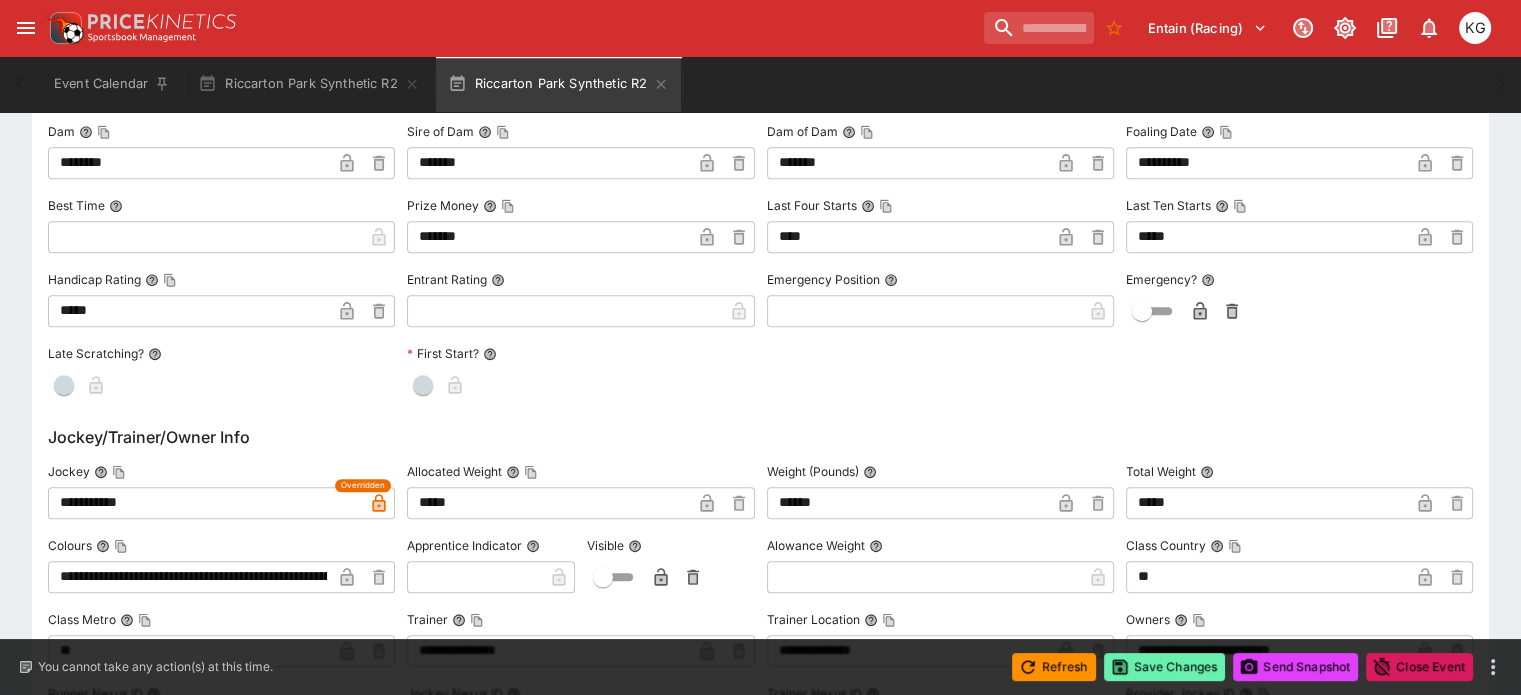 click on "Save Changes" at bounding box center (1165, 667) 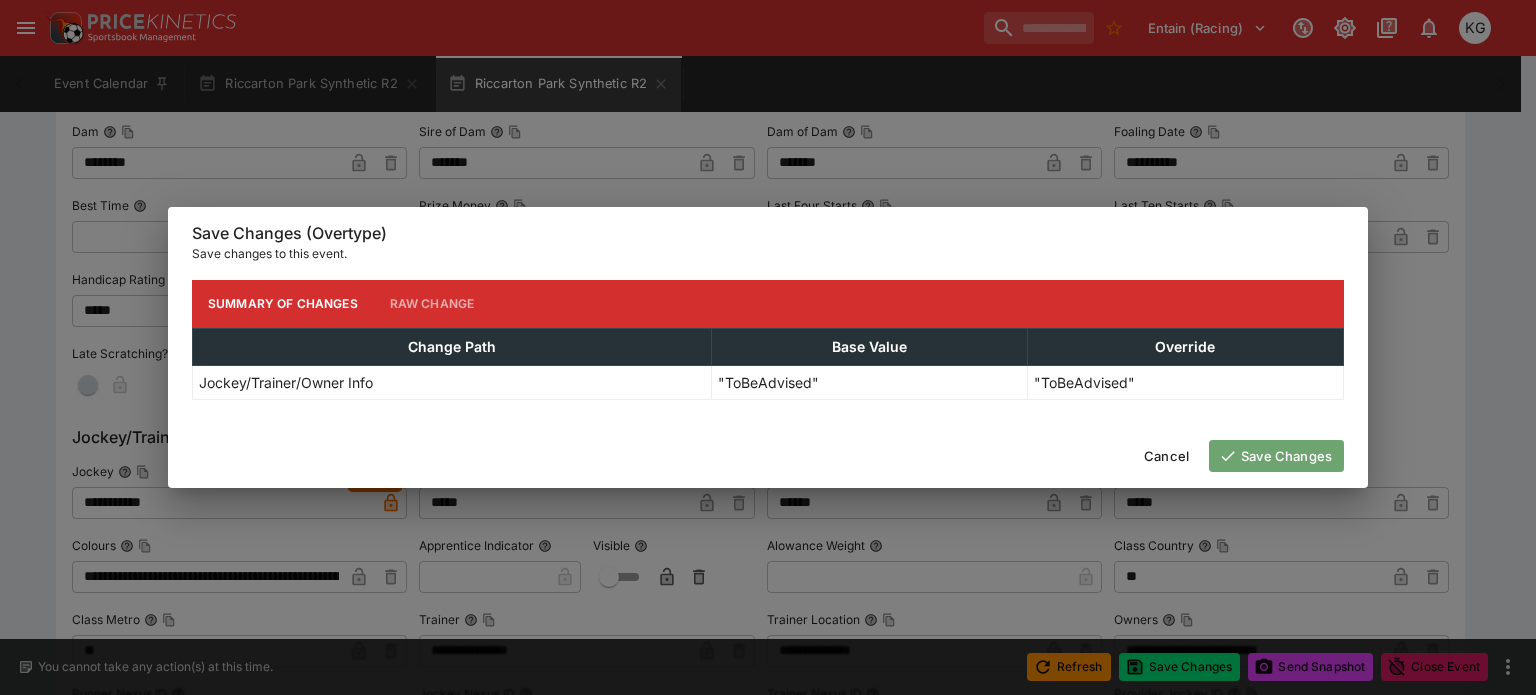click on "Save Changes" at bounding box center [1276, 456] 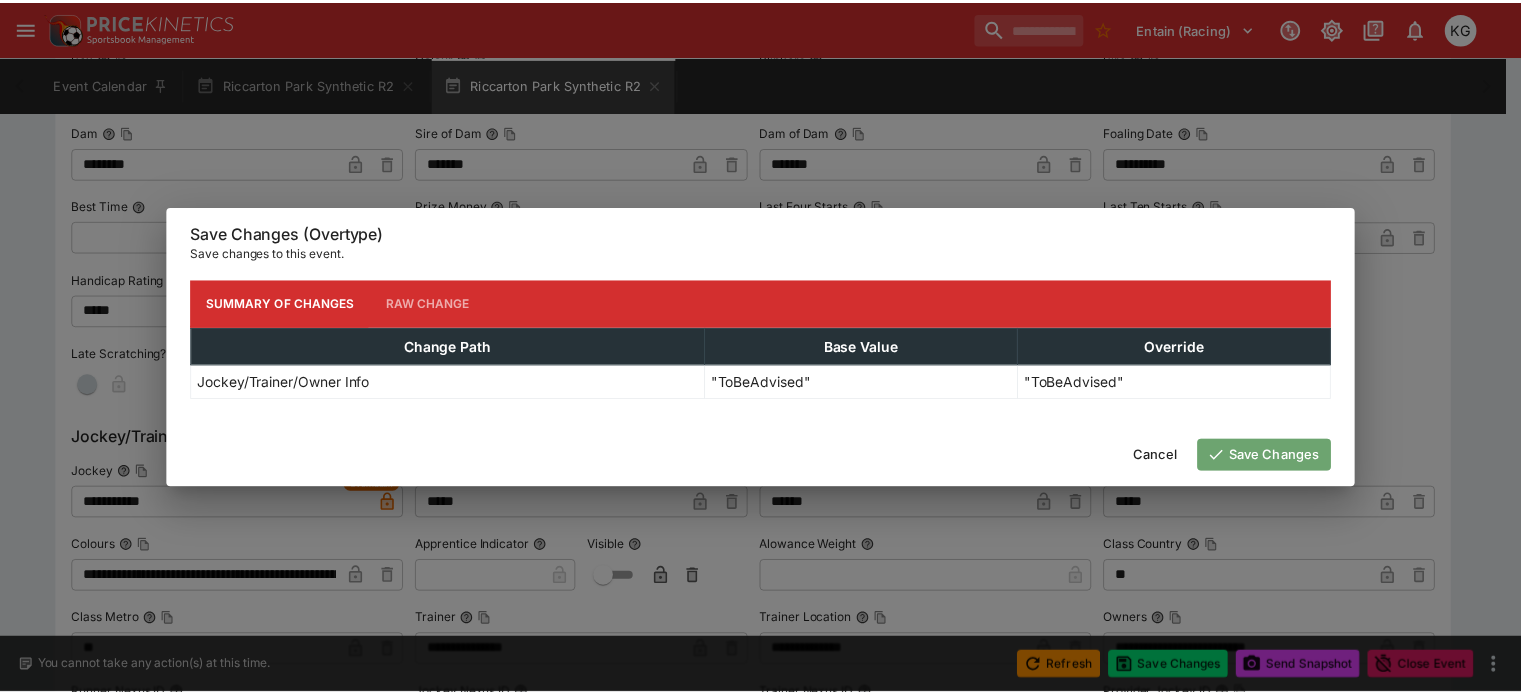 scroll, scrollTop: 0, scrollLeft: 0, axis: both 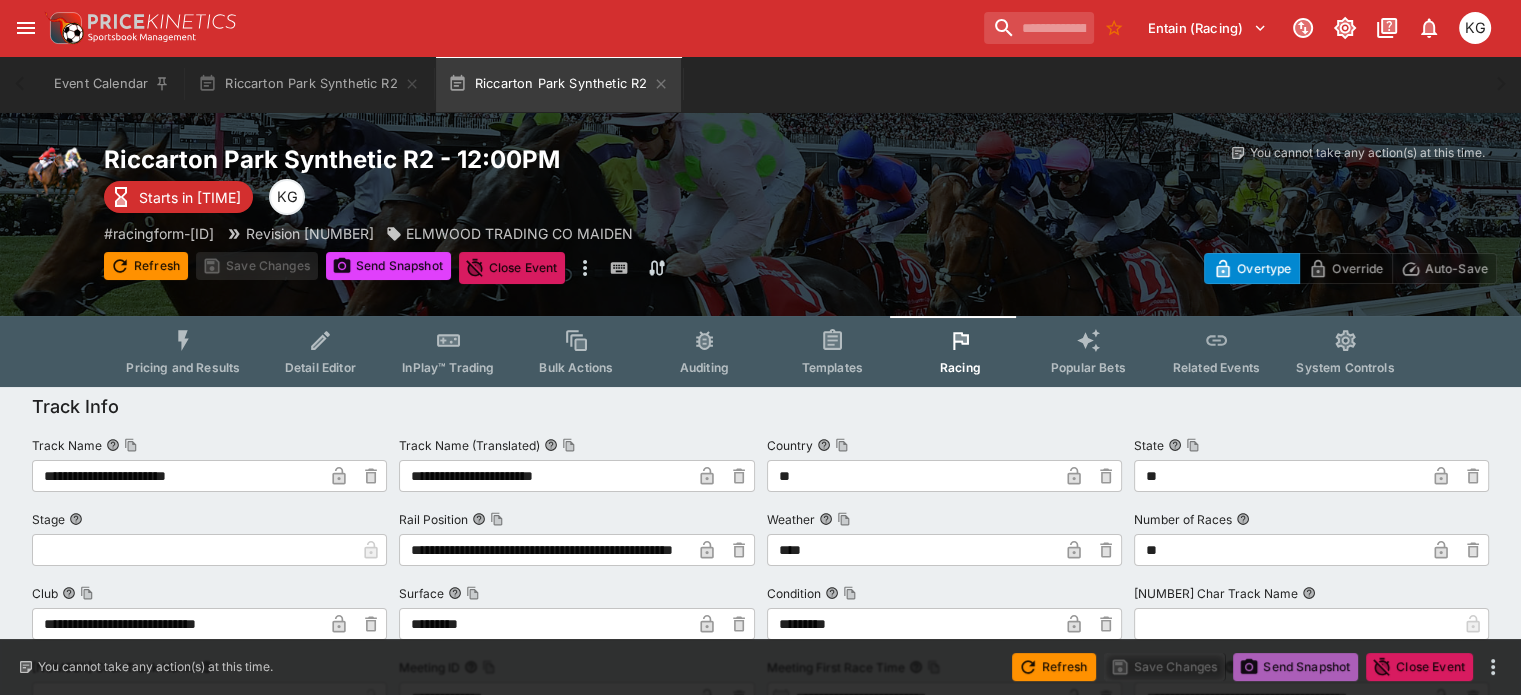 click on "Send Snapshot" at bounding box center (1295, 667) 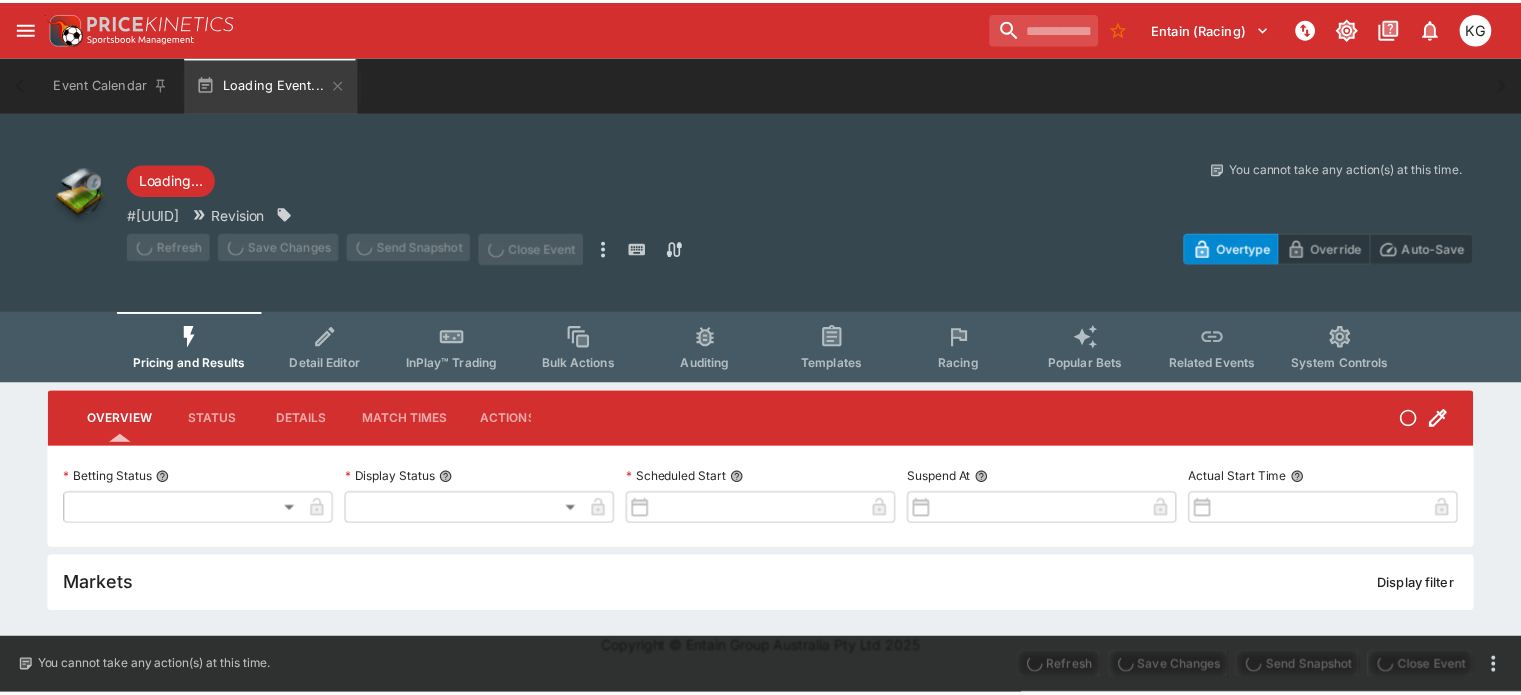 scroll, scrollTop: 0, scrollLeft: 0, axis: both 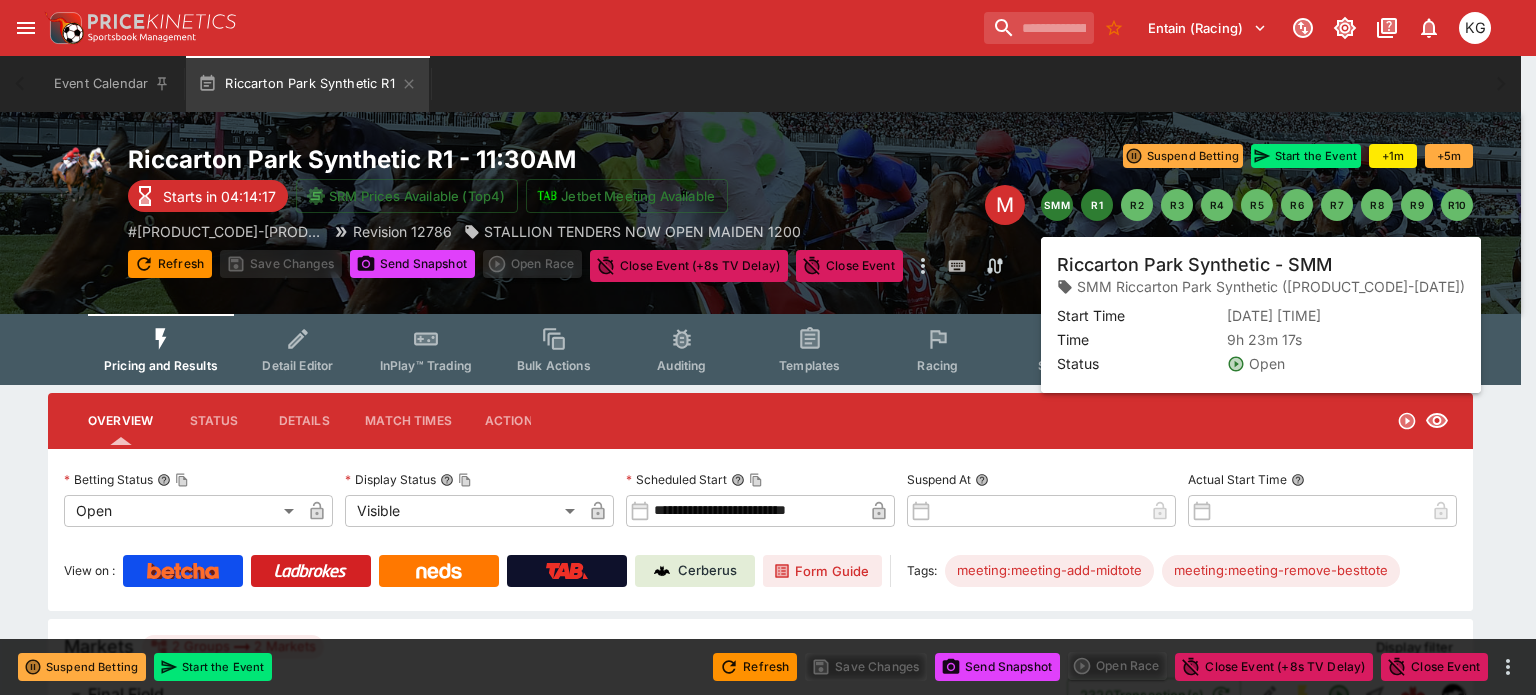 click on "SMM" at bounding box center [1057, 205] 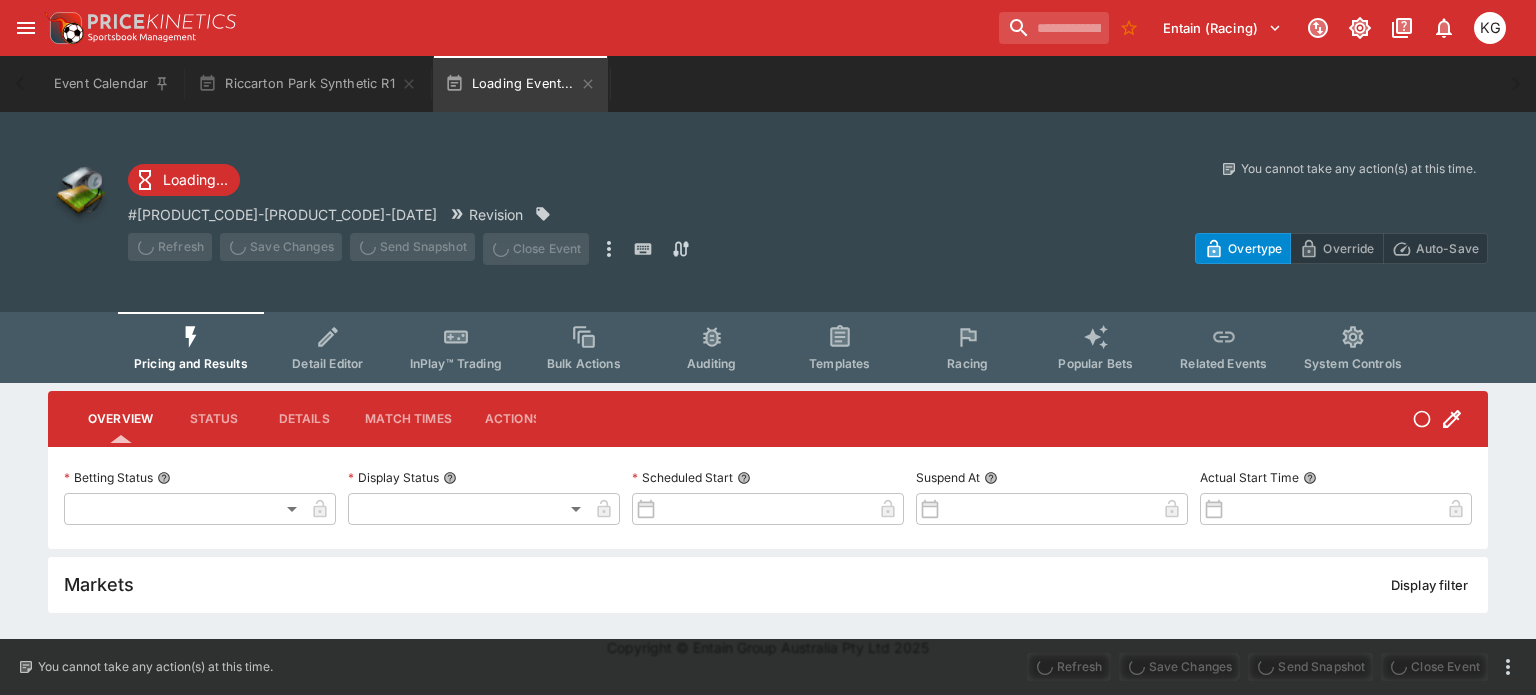 type on "**********" 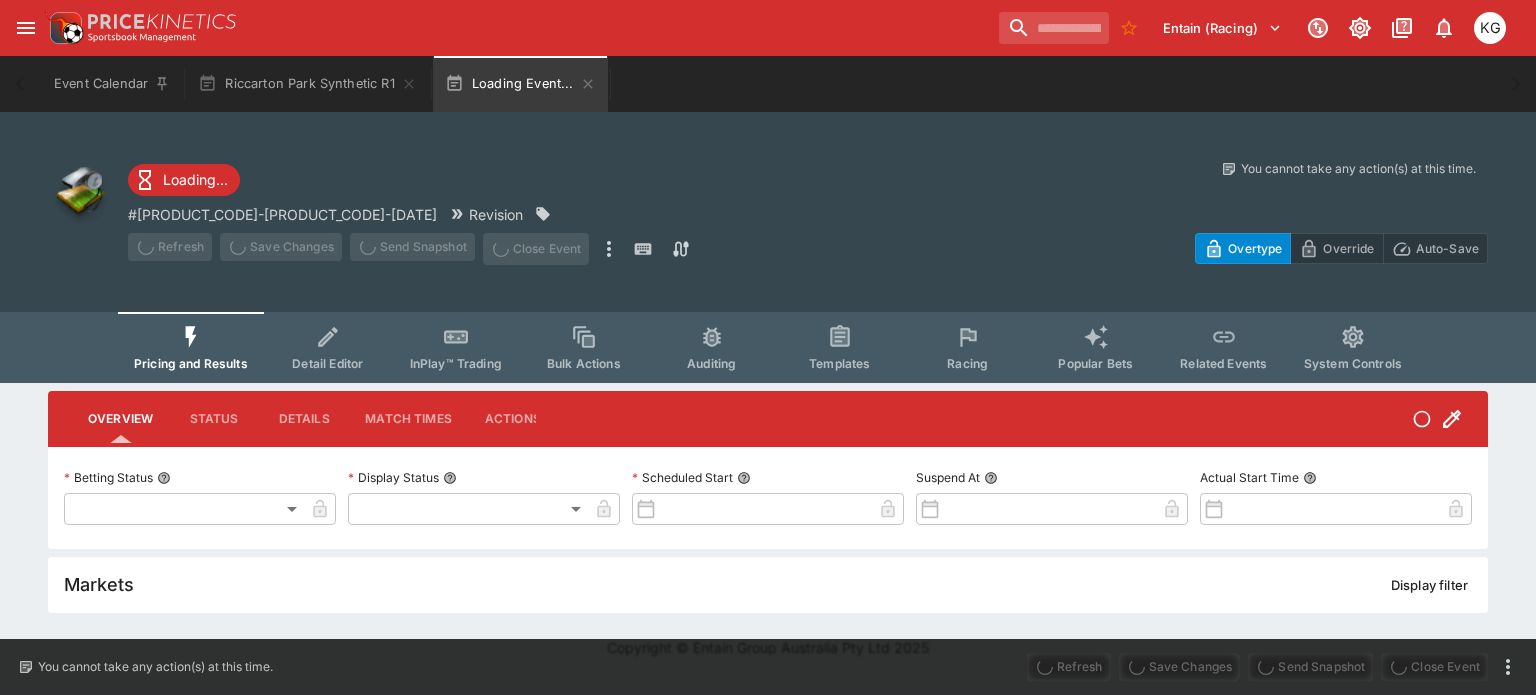 type on "*******" 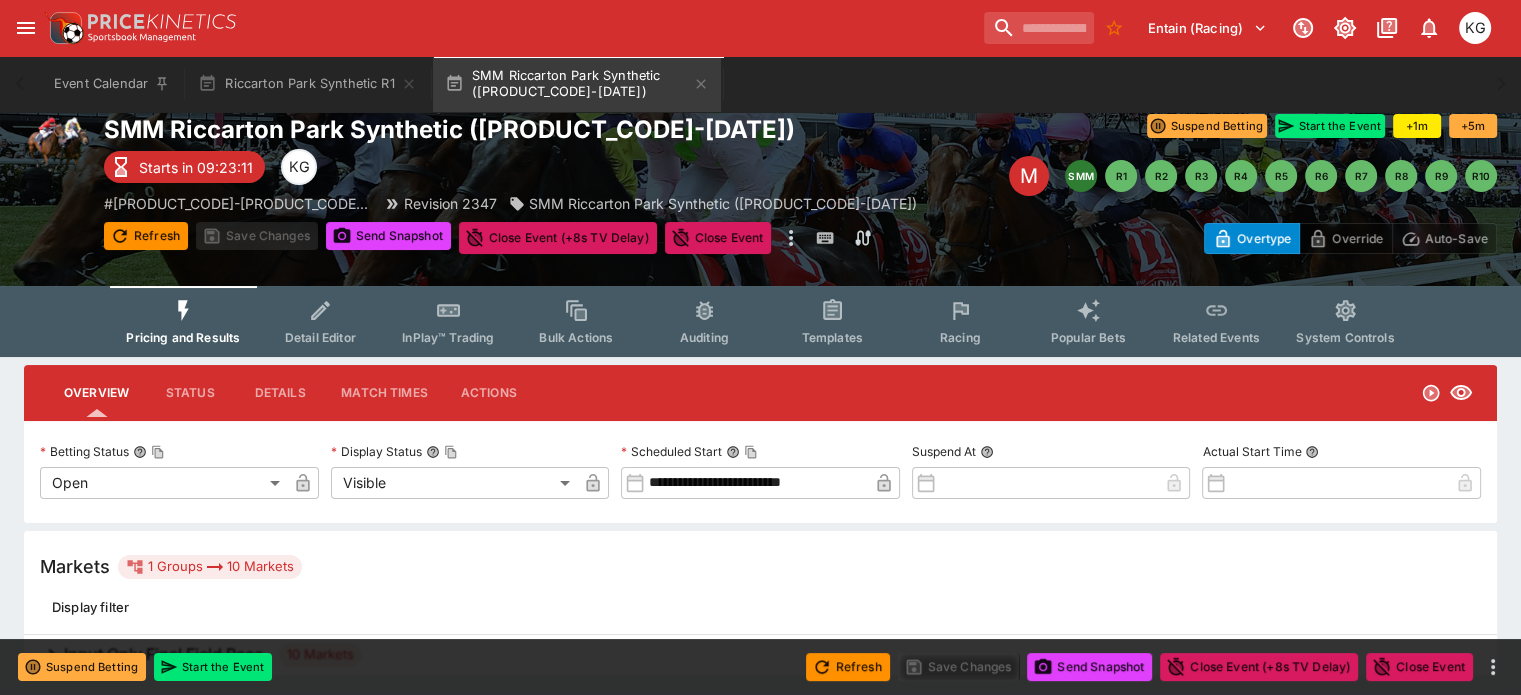 scroll, scrollTop: 30, scrollLeft: 0, axis: vertical 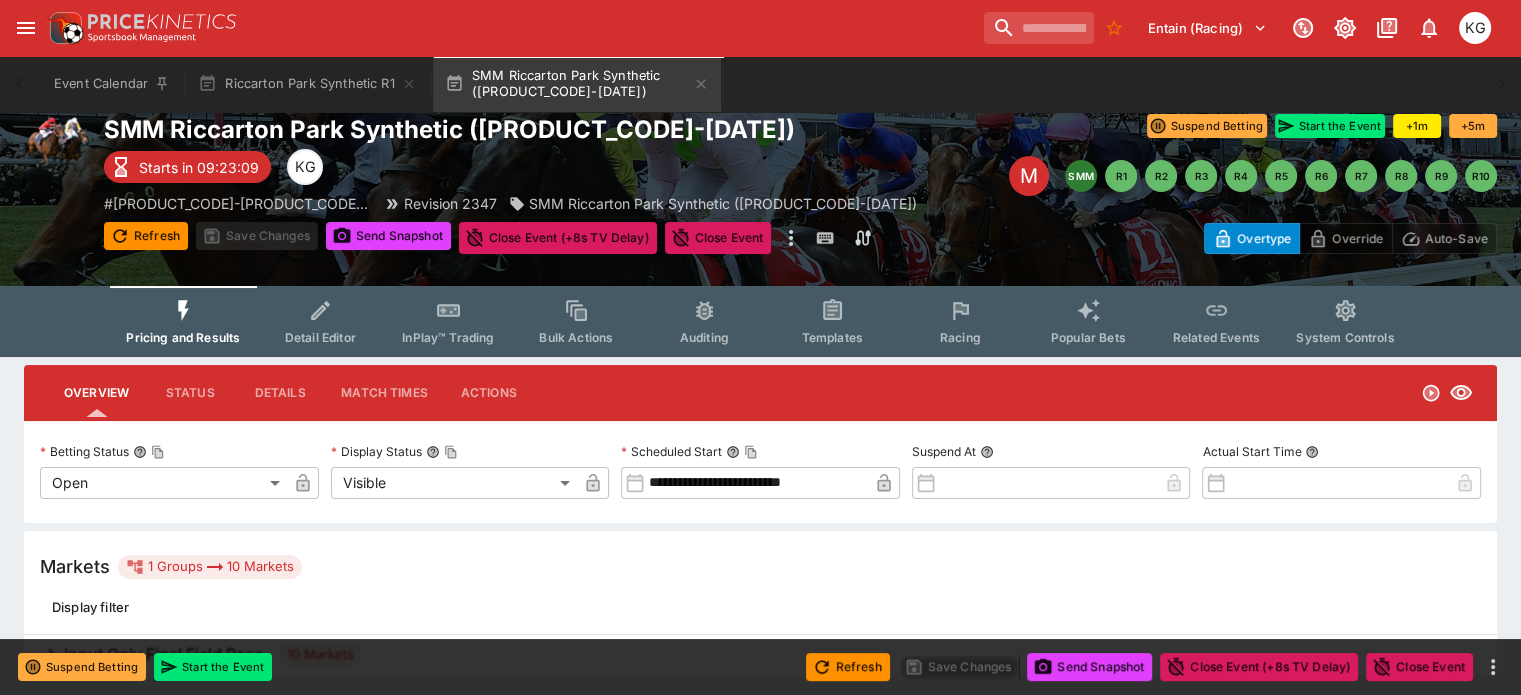 click 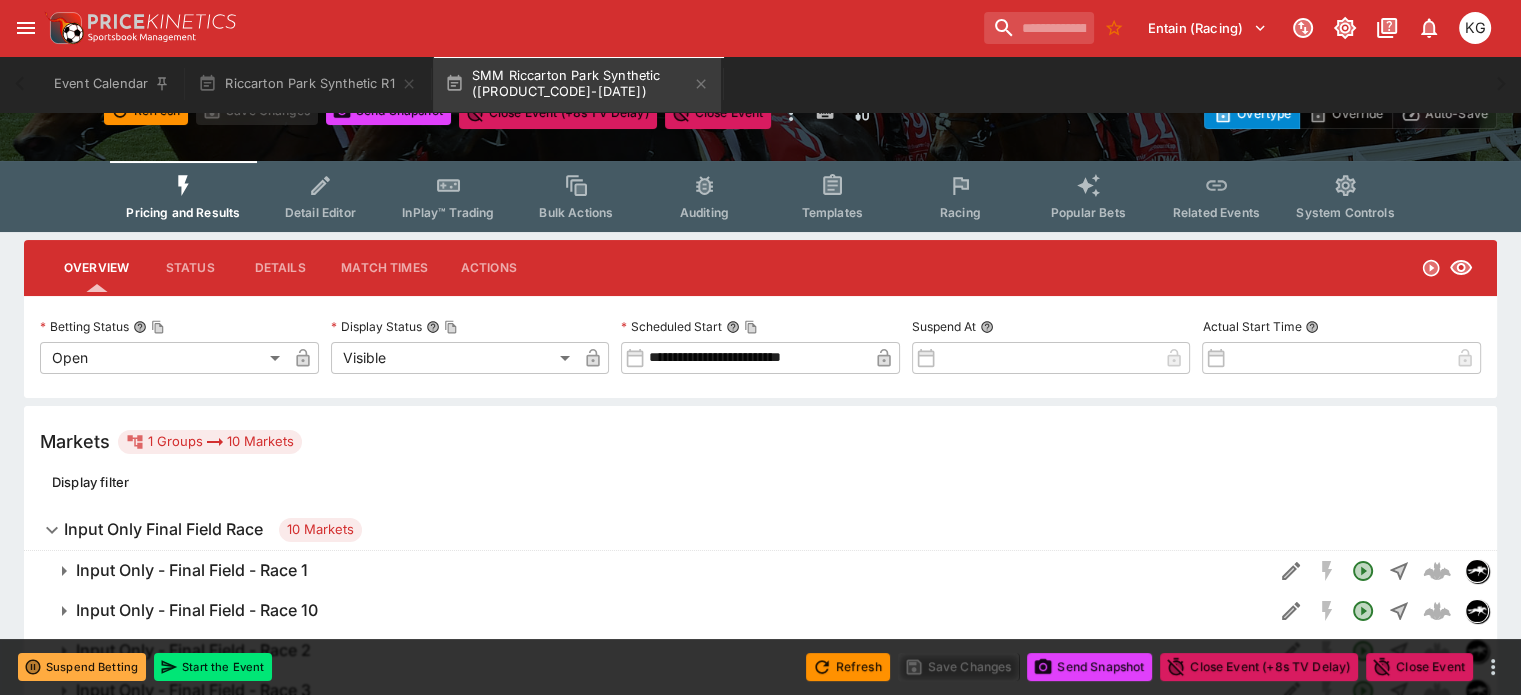 scroll, scrollTop: 330, scrollLeft: 0, axis: vertical 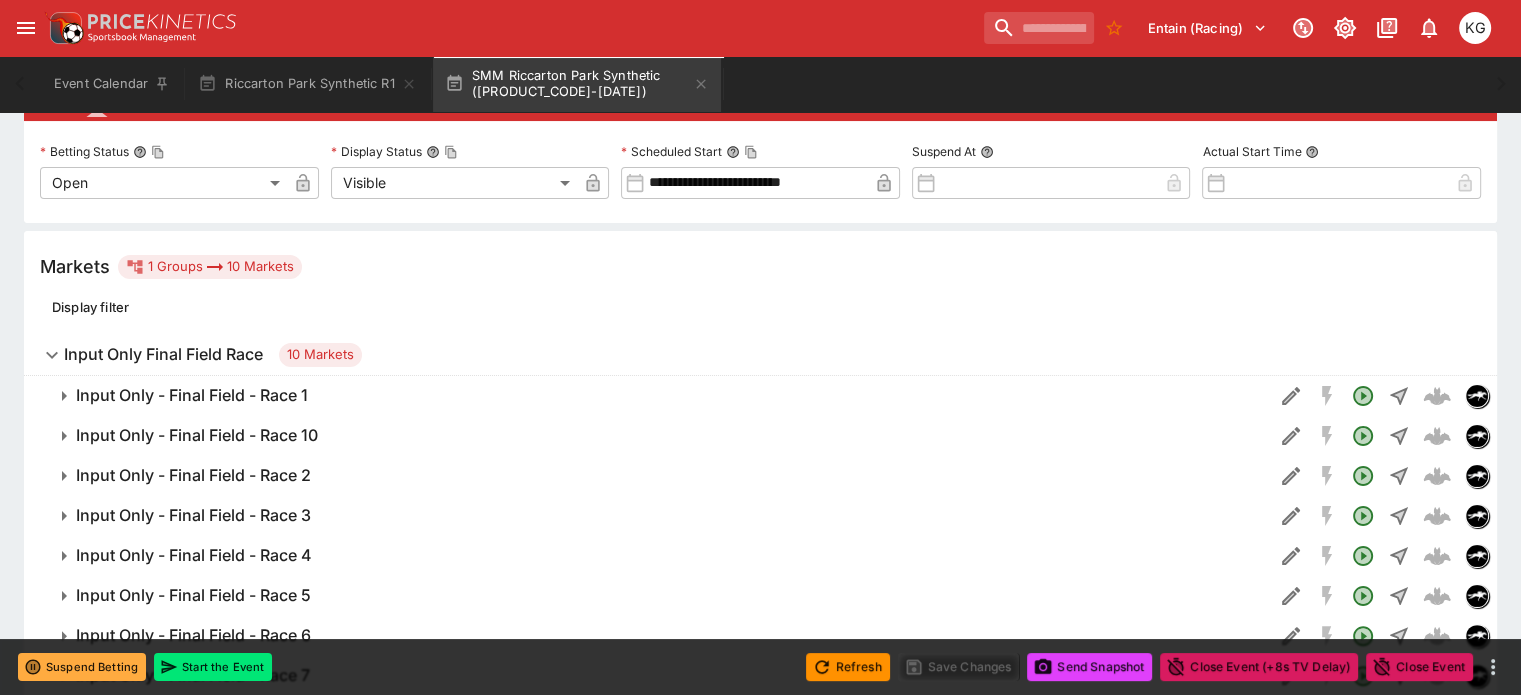 click on "Input Only - Final Field - Race 2" at bounding box center [193, 475] 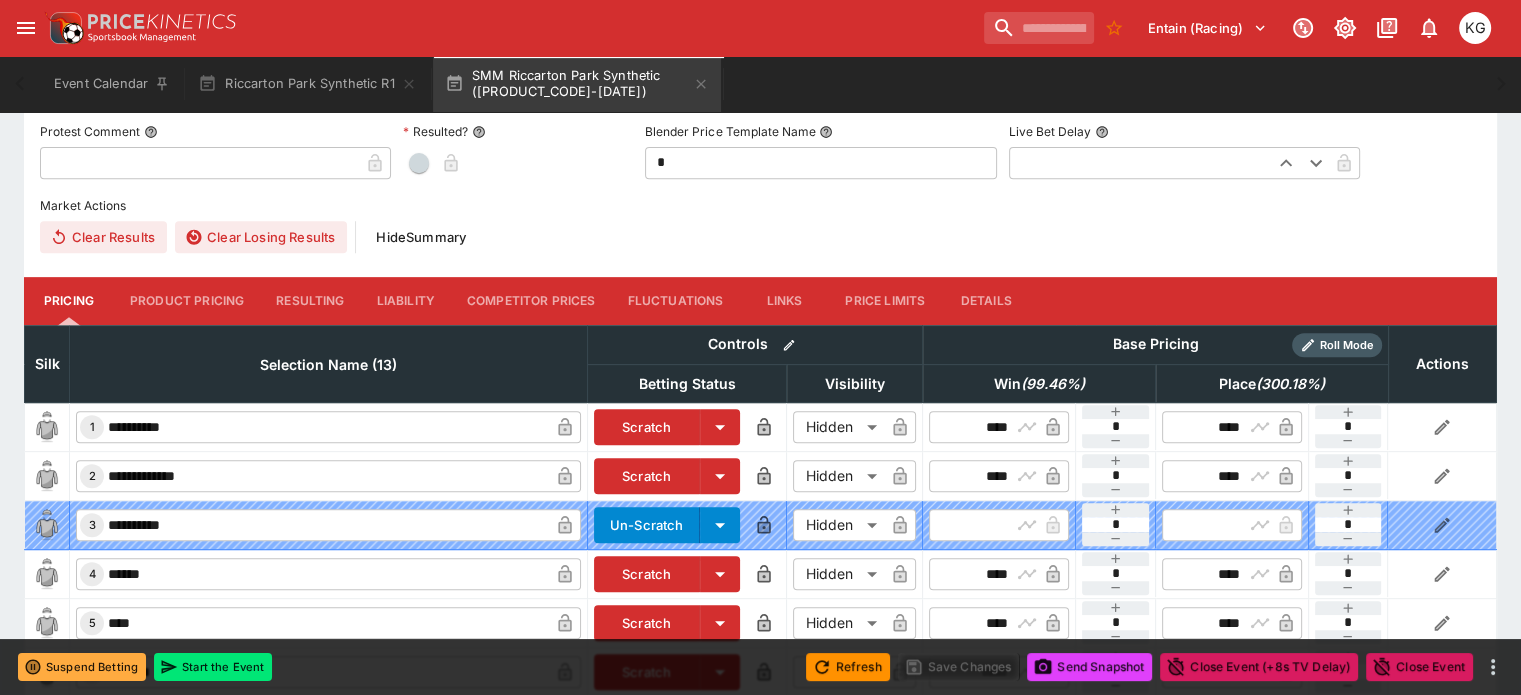 scroll, scrollTop: 679, scrollLeft: 0, axis: vertical 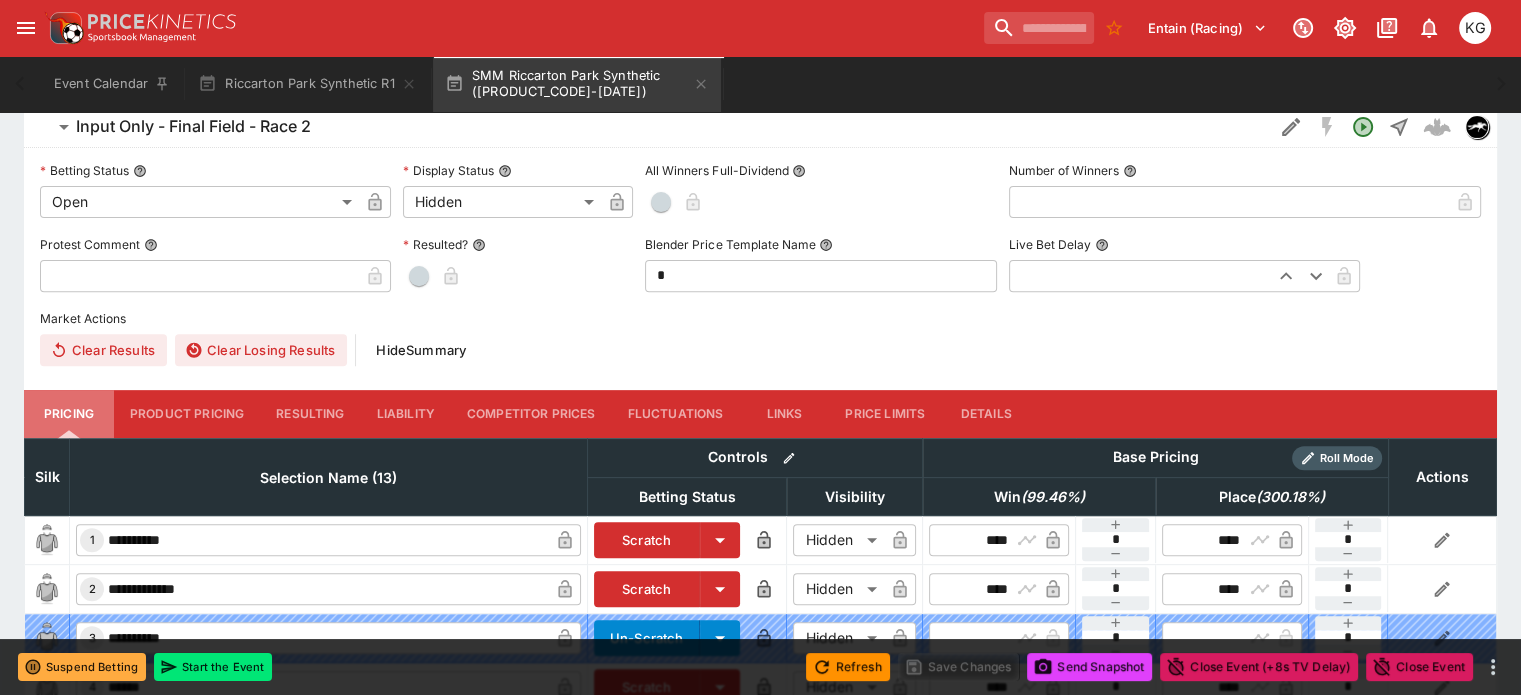 click on "Pricing" at bounding box center [69, 414] 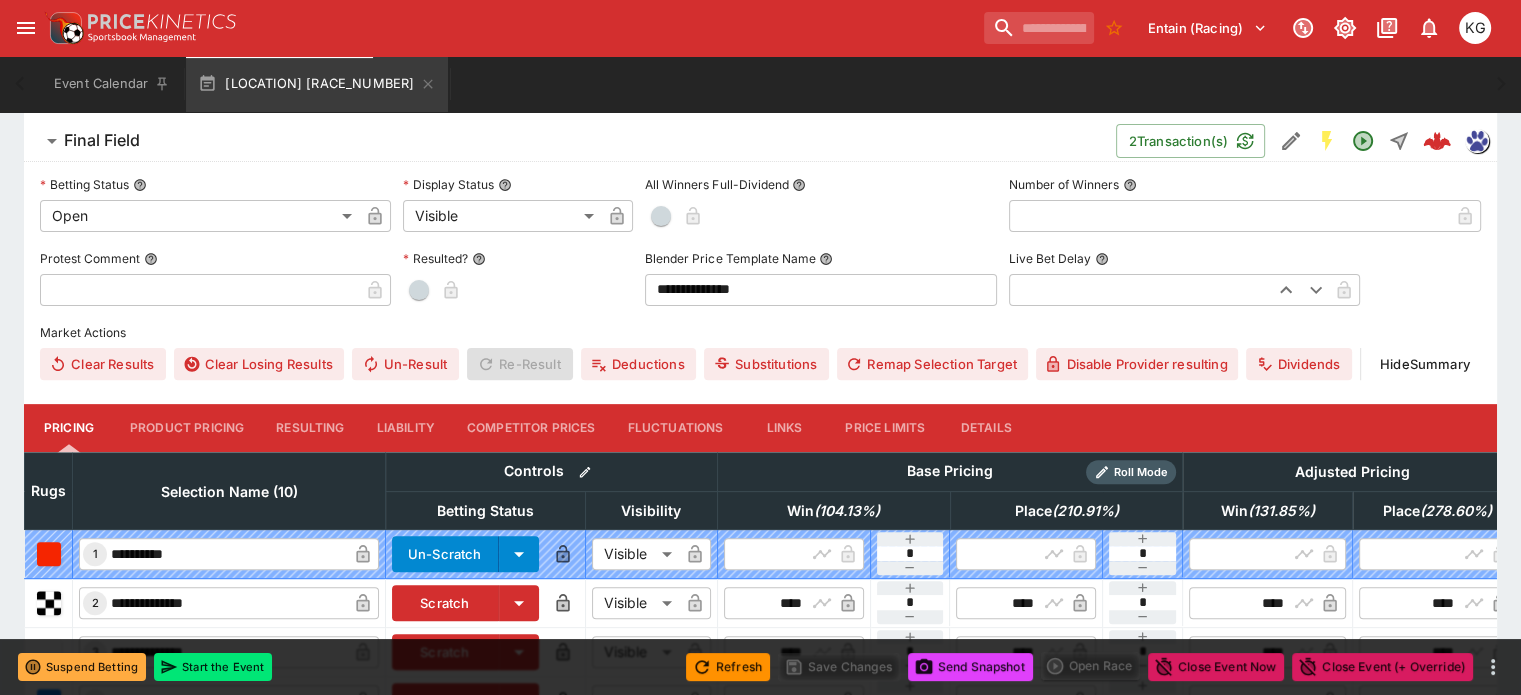 scroll, scrollTop: 700, scrollLeft: 0, axis: vertical 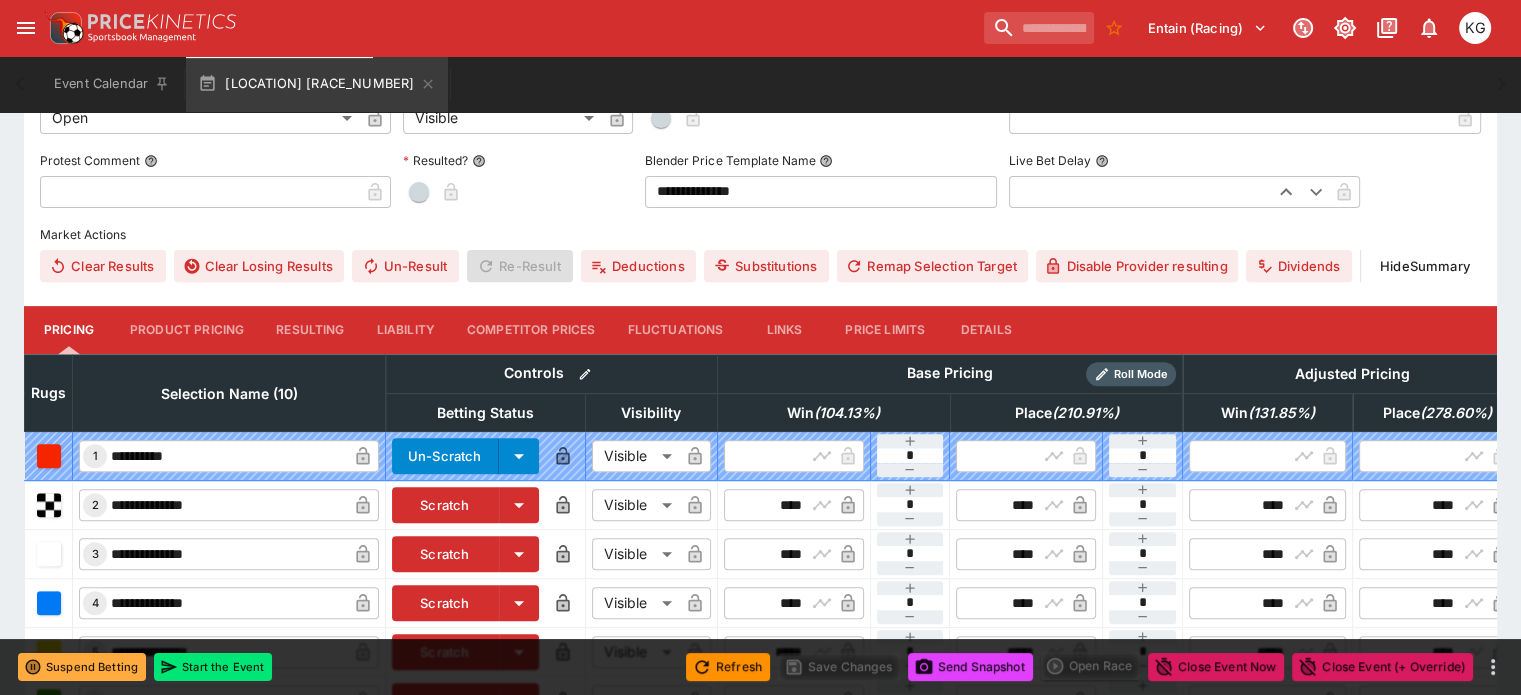 click on "Details" at bounding box center [986, 330] 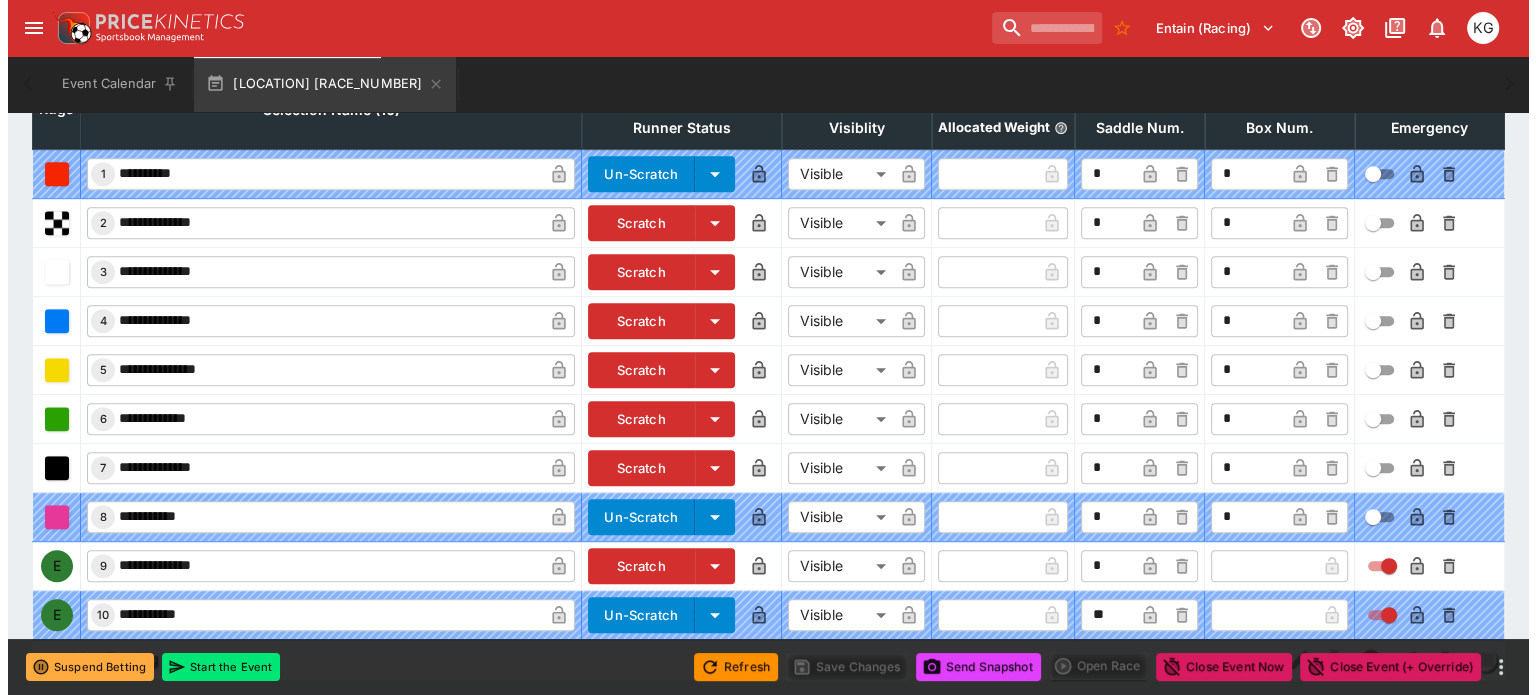 scroll, scrollTop: 990, scrollLeft: 0, axis: vertical 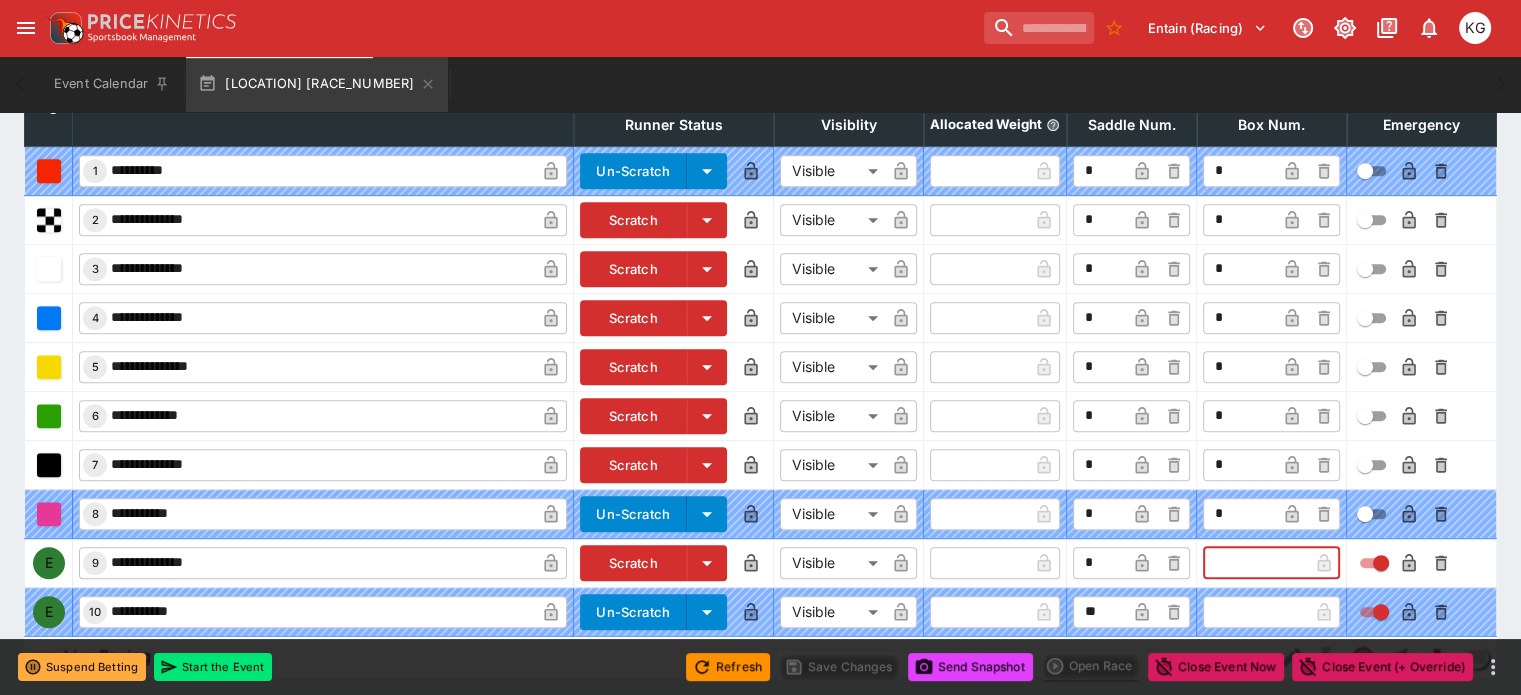 click at bounding box center [1255, 563] 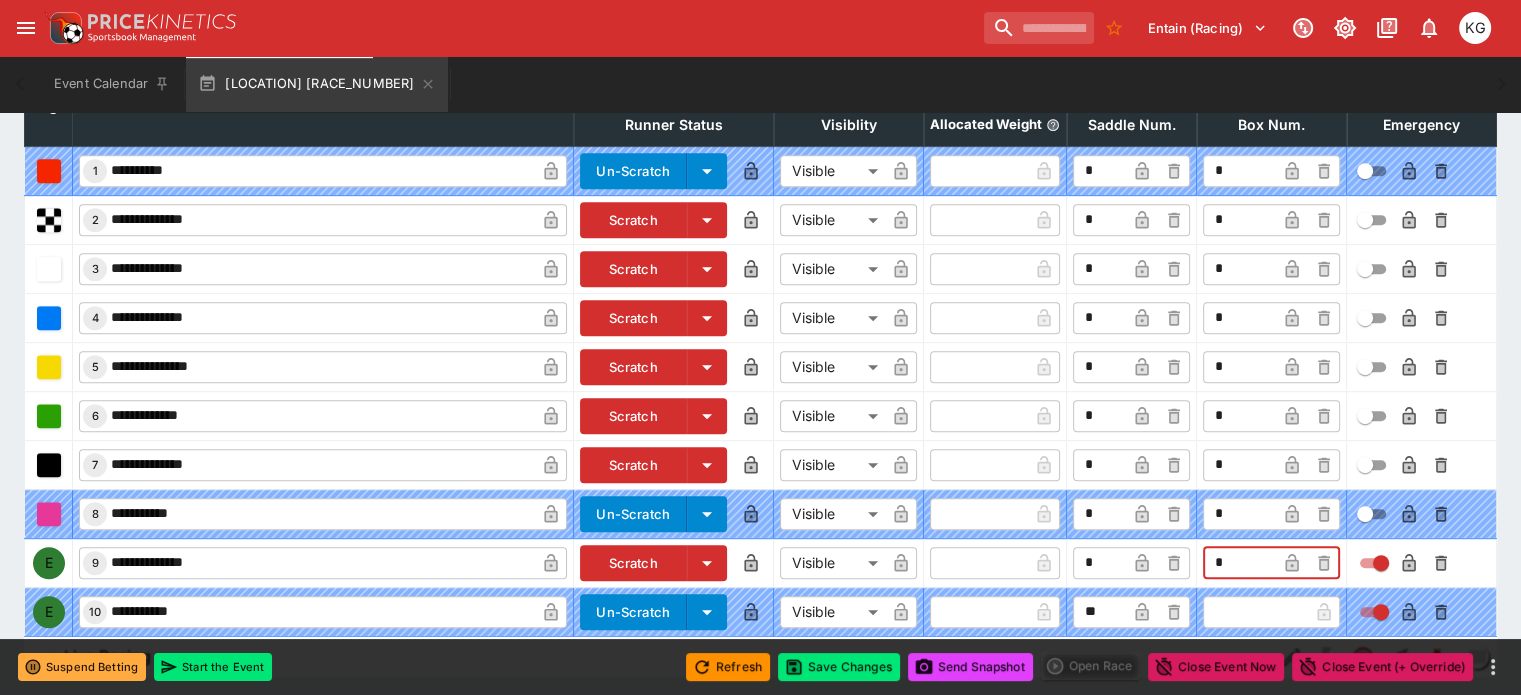 type on "*" 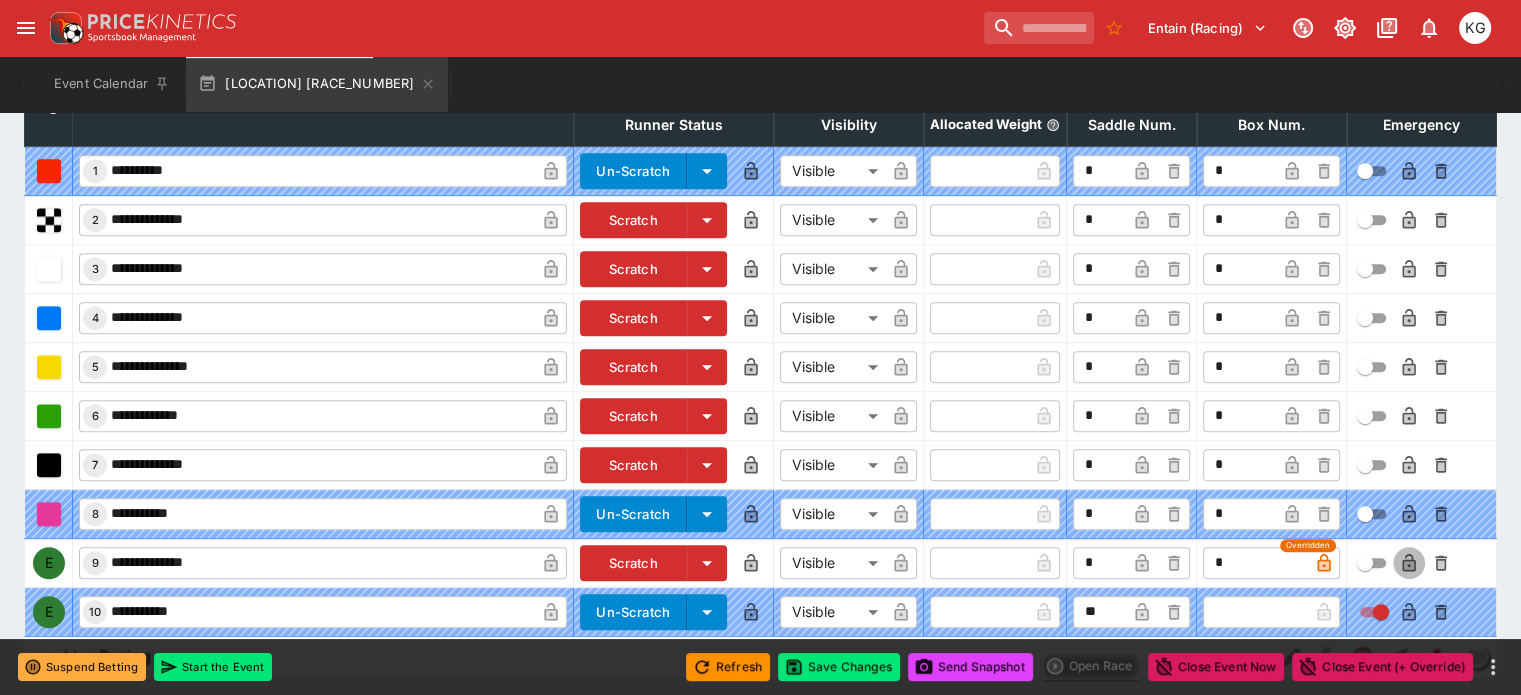 click 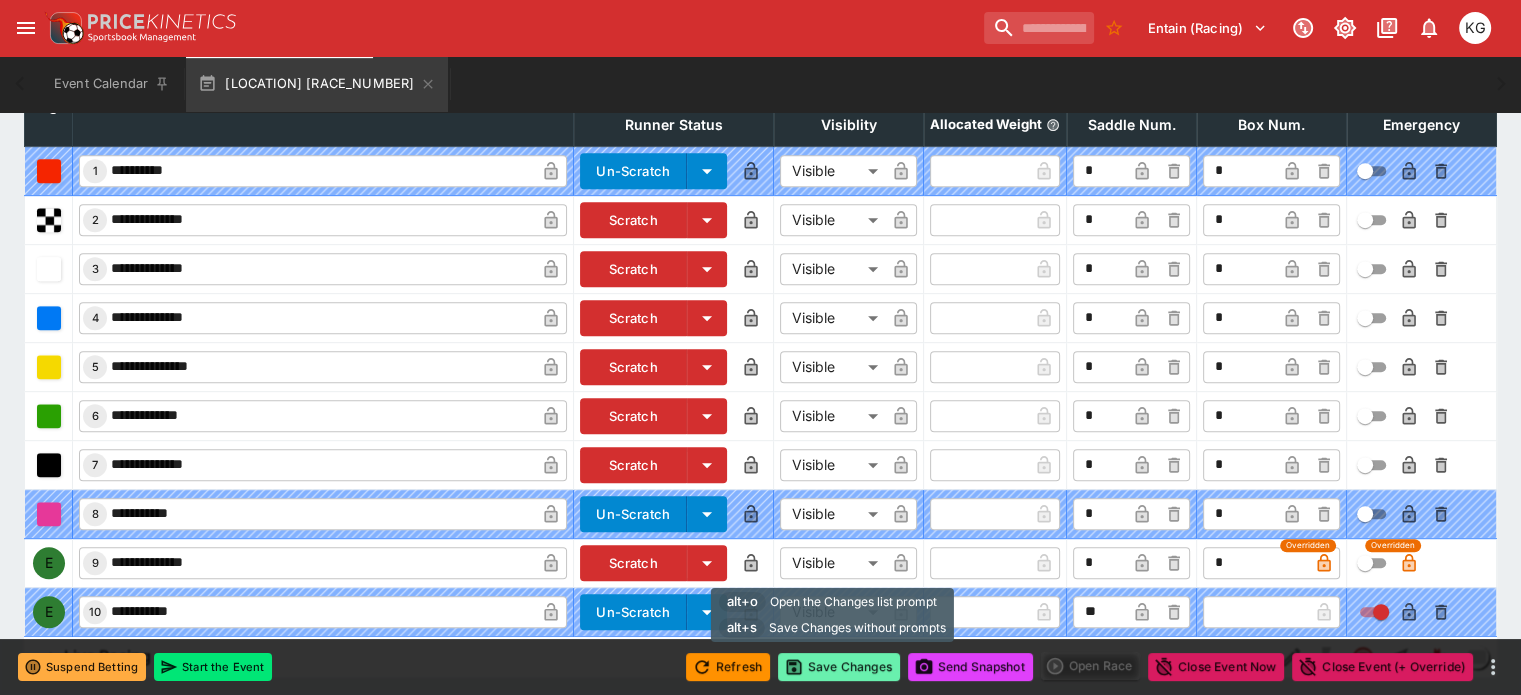 click on "Save Changes" at bounding box center (839, 667) 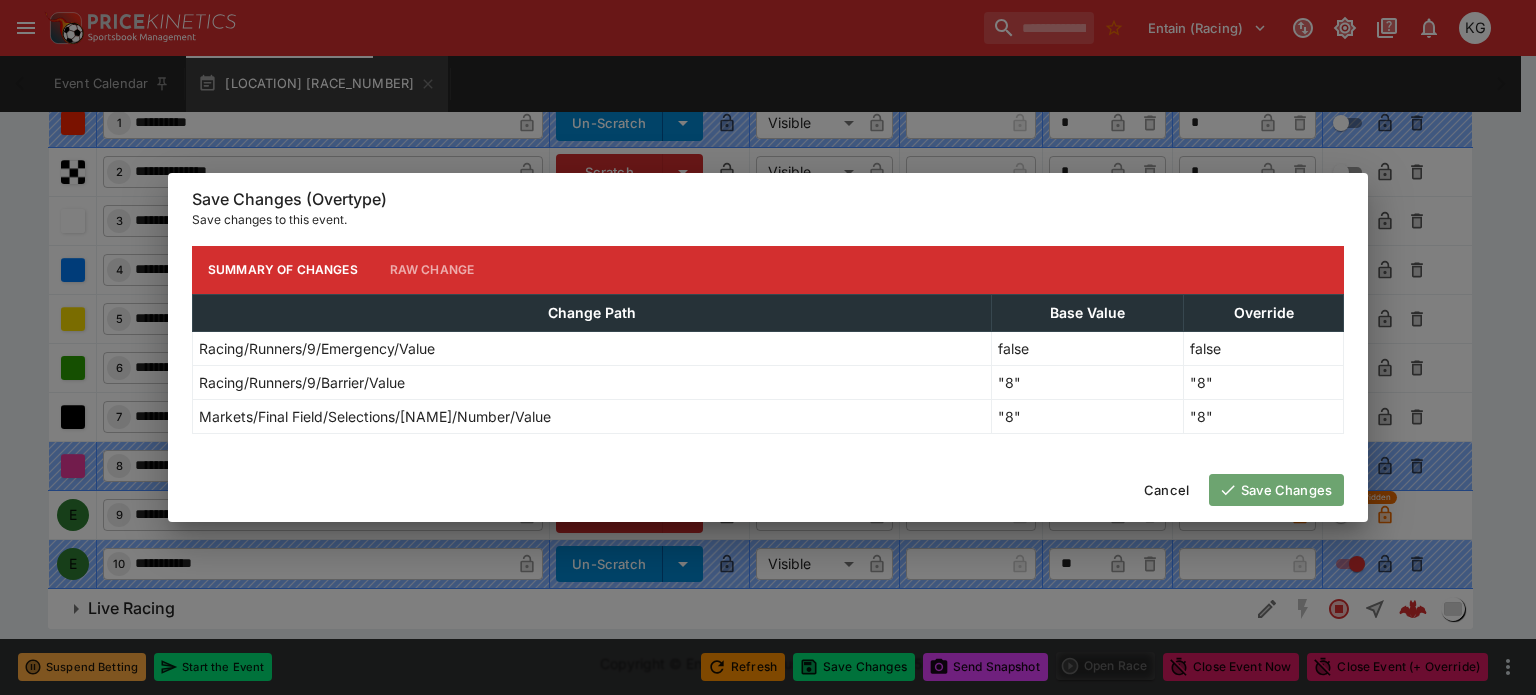 click on "Save Changes" at bounding box center [1276, 490] 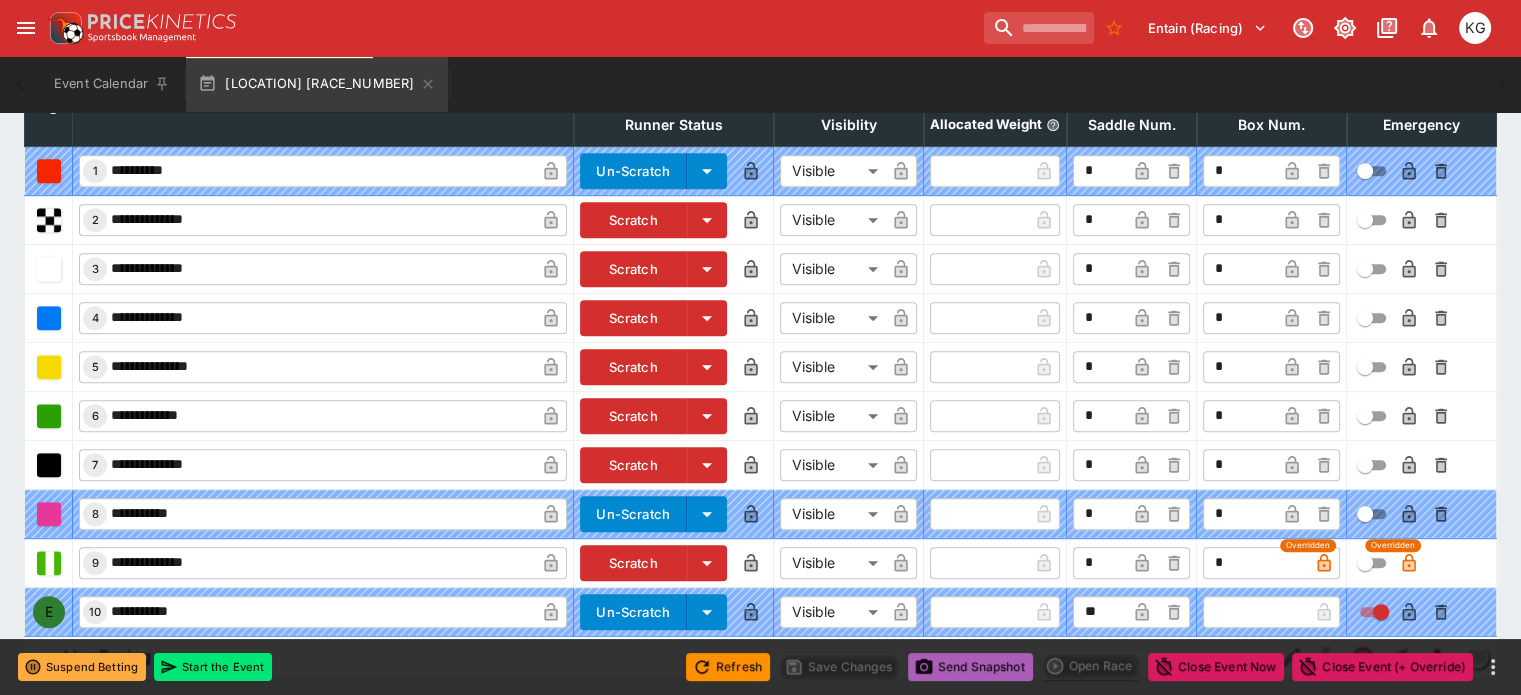 click on "Send Snapshot" at bounding box center (970, 667) 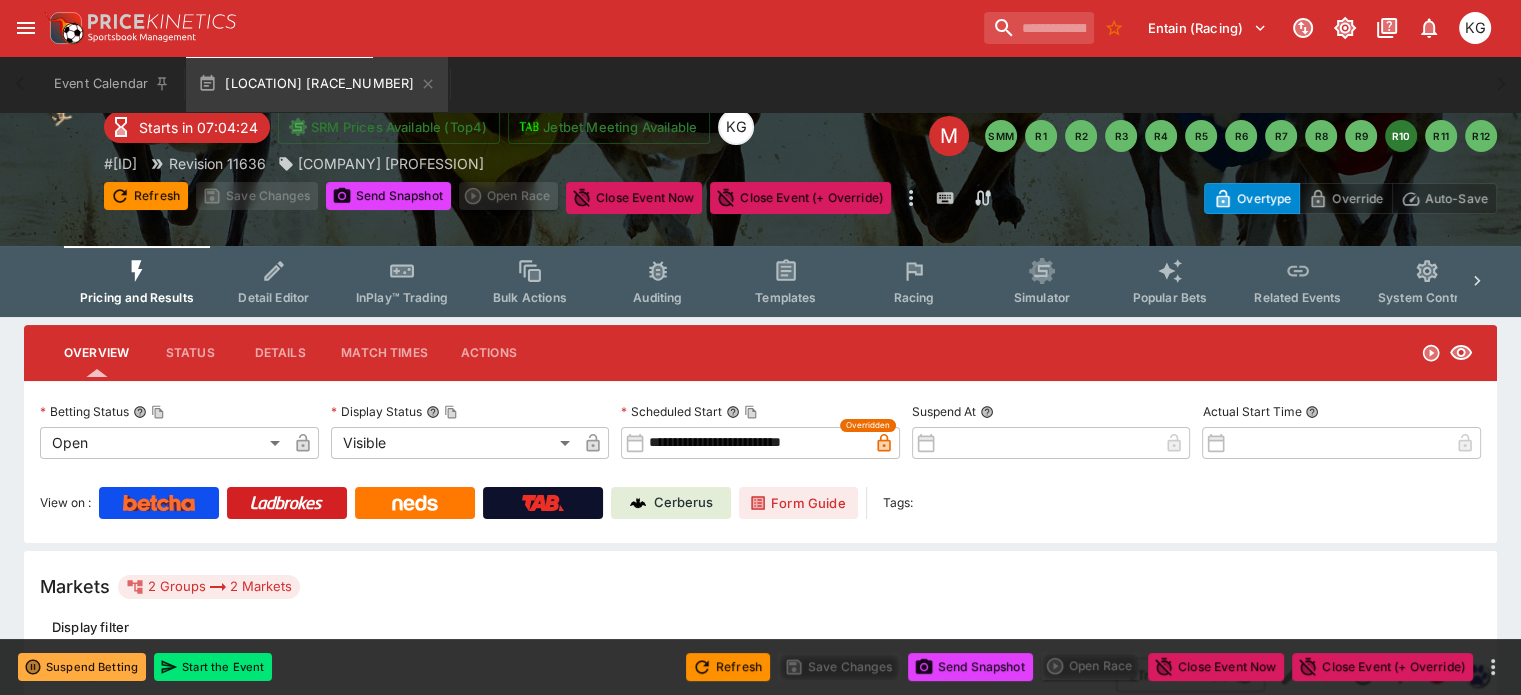 scroll, scrollTop: 50, scrollLeft: 0, axis: vertical 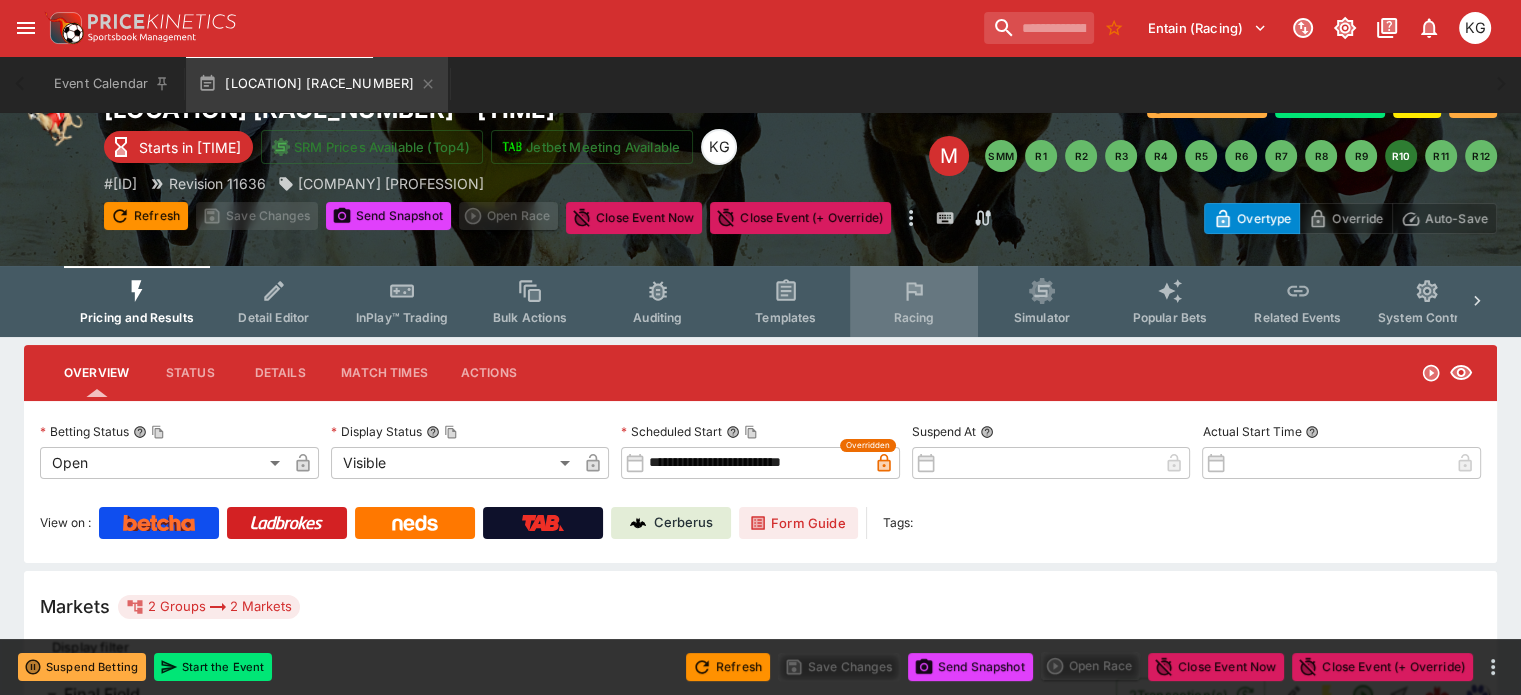 click on "Racing" at bounding box center (913, 317) 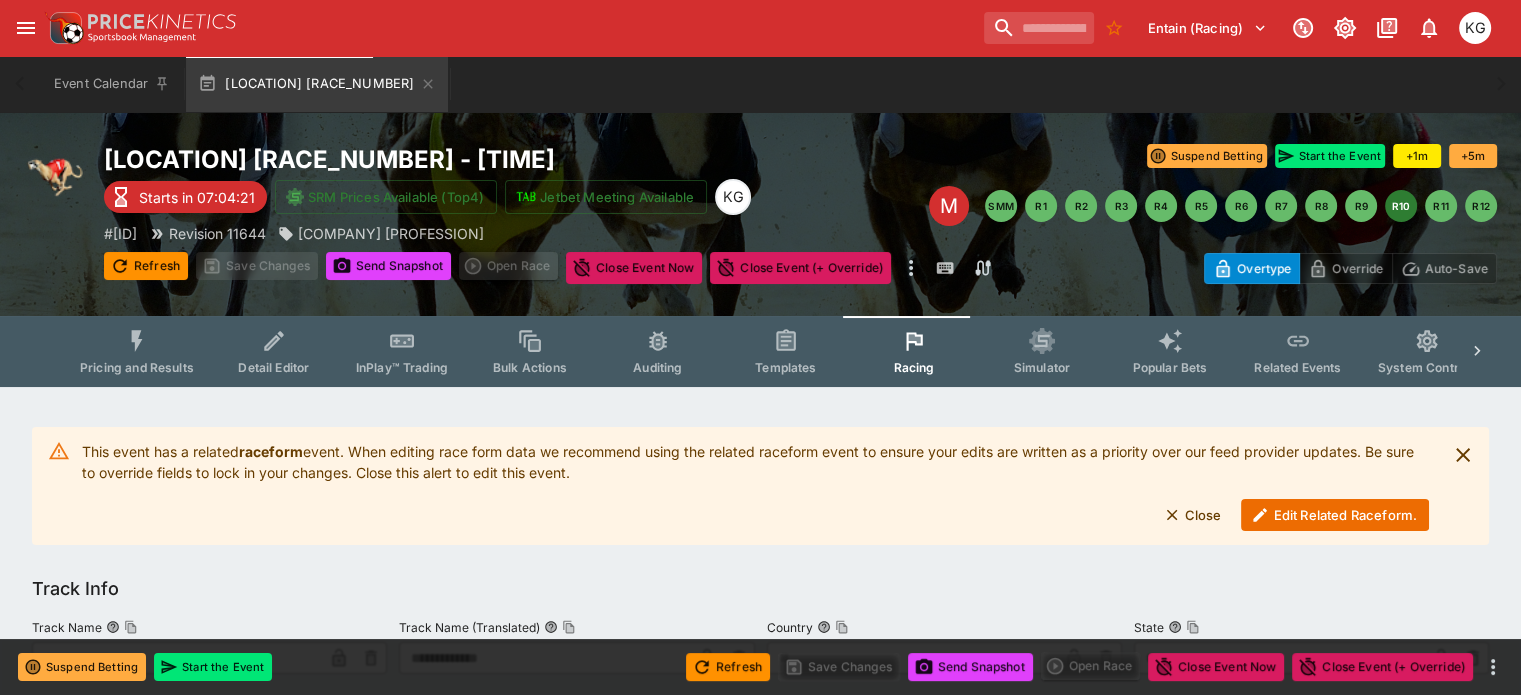 click on "Edit Related Raceform." at bounding box center (1335, 515) 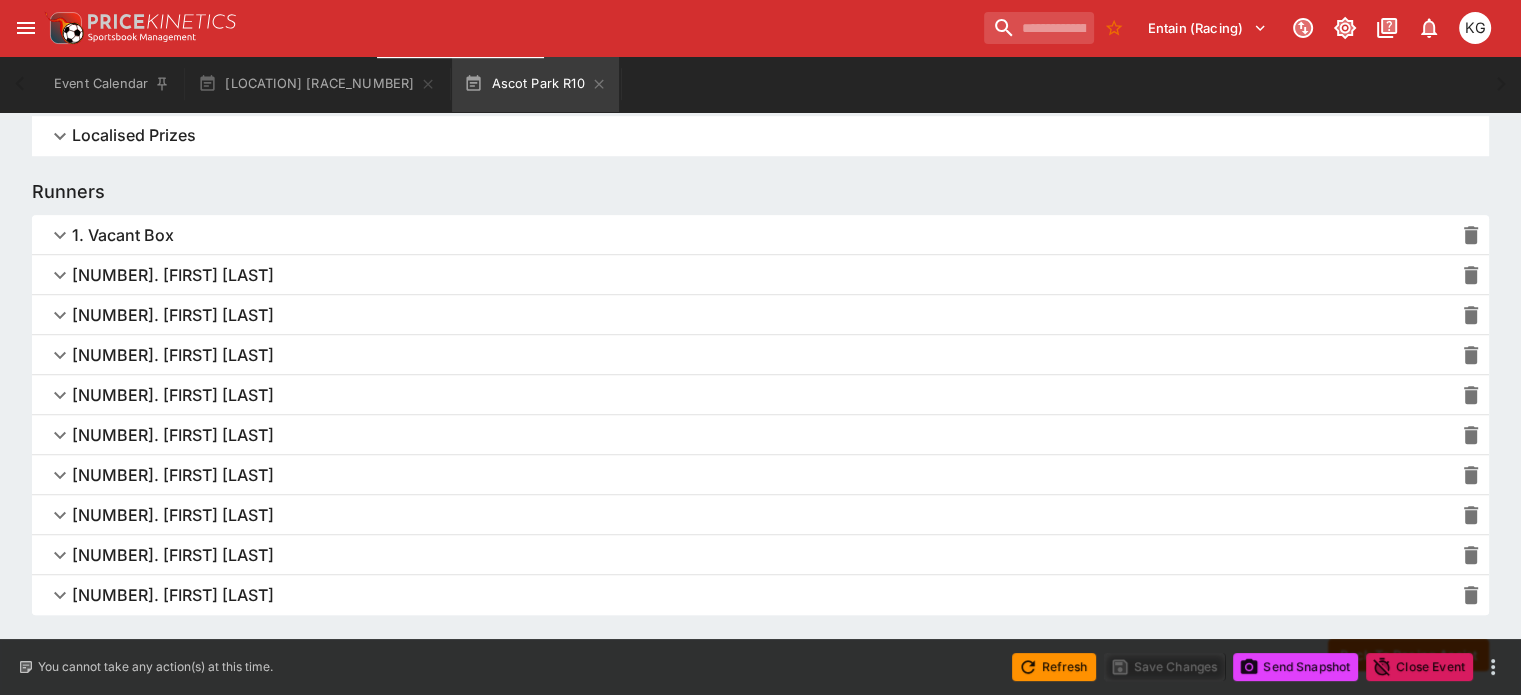 scroll, scrollTop: 1392, scrollLeft: 0, axis: vertical 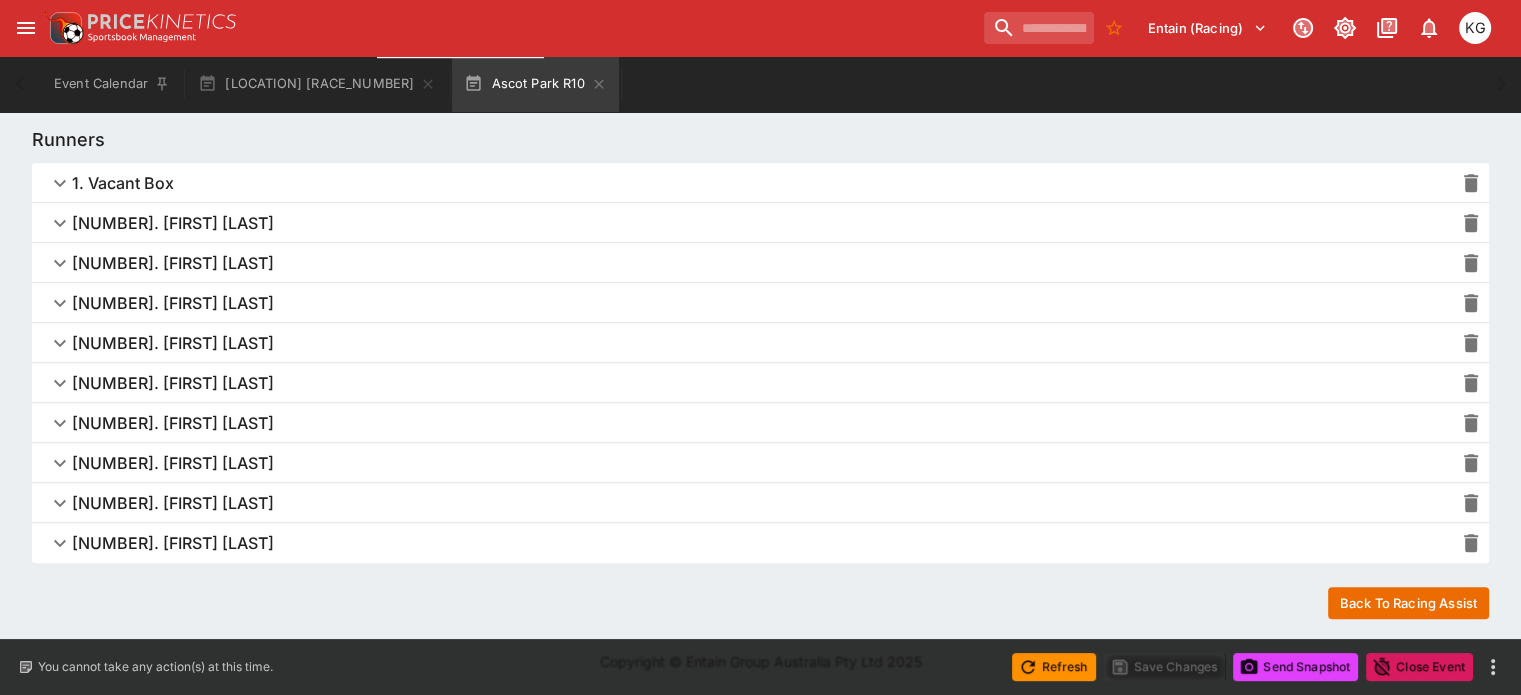 click 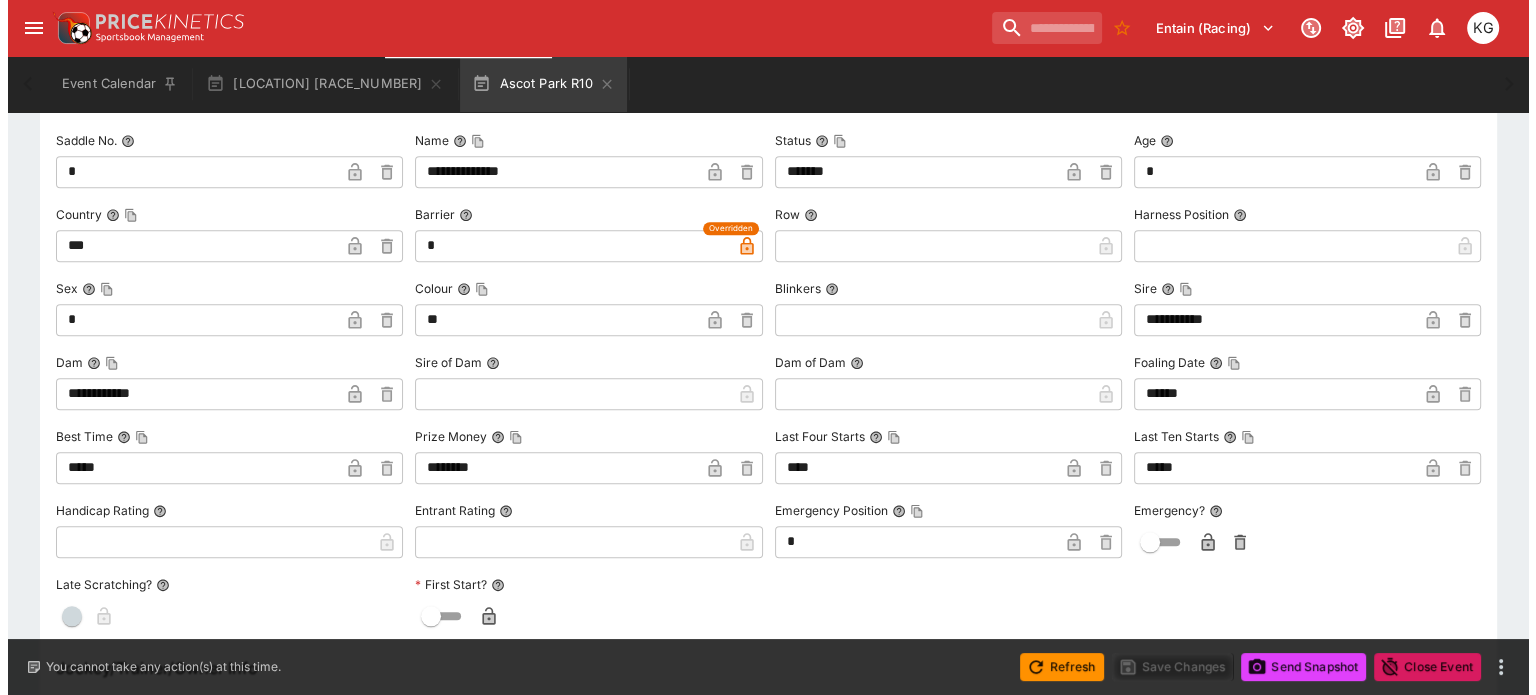scroll, scrollTop: 1892, scrollLeft: 0, axis: vertical 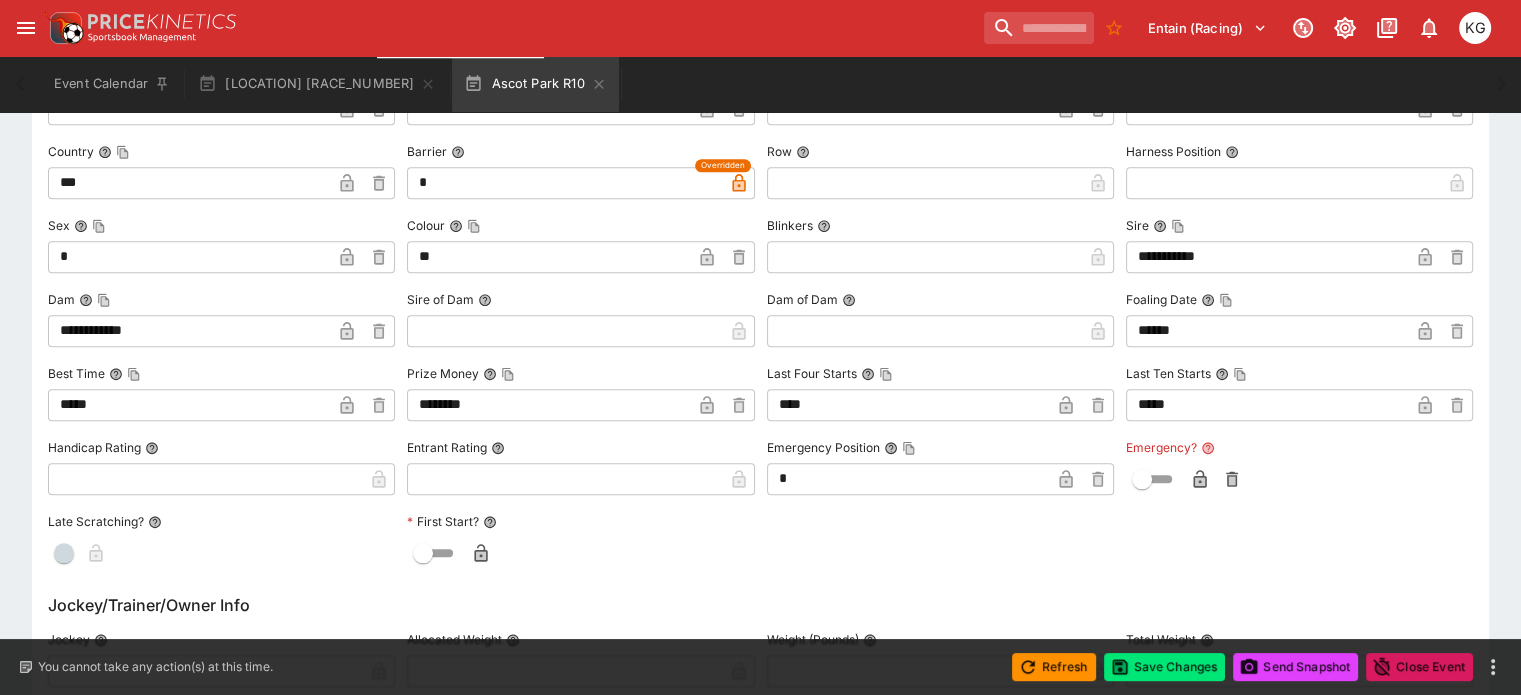 click 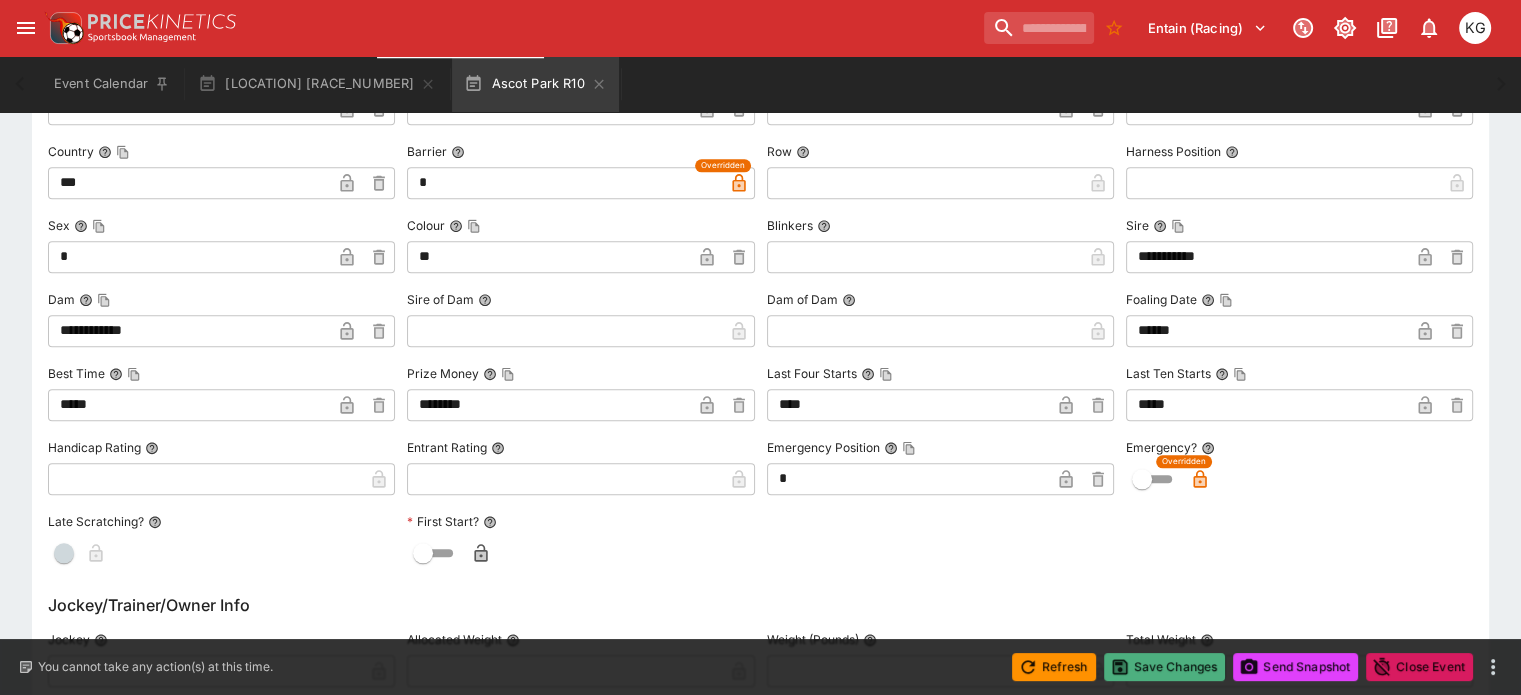 click on "Save Changes" at bounding box center [1165, 667] 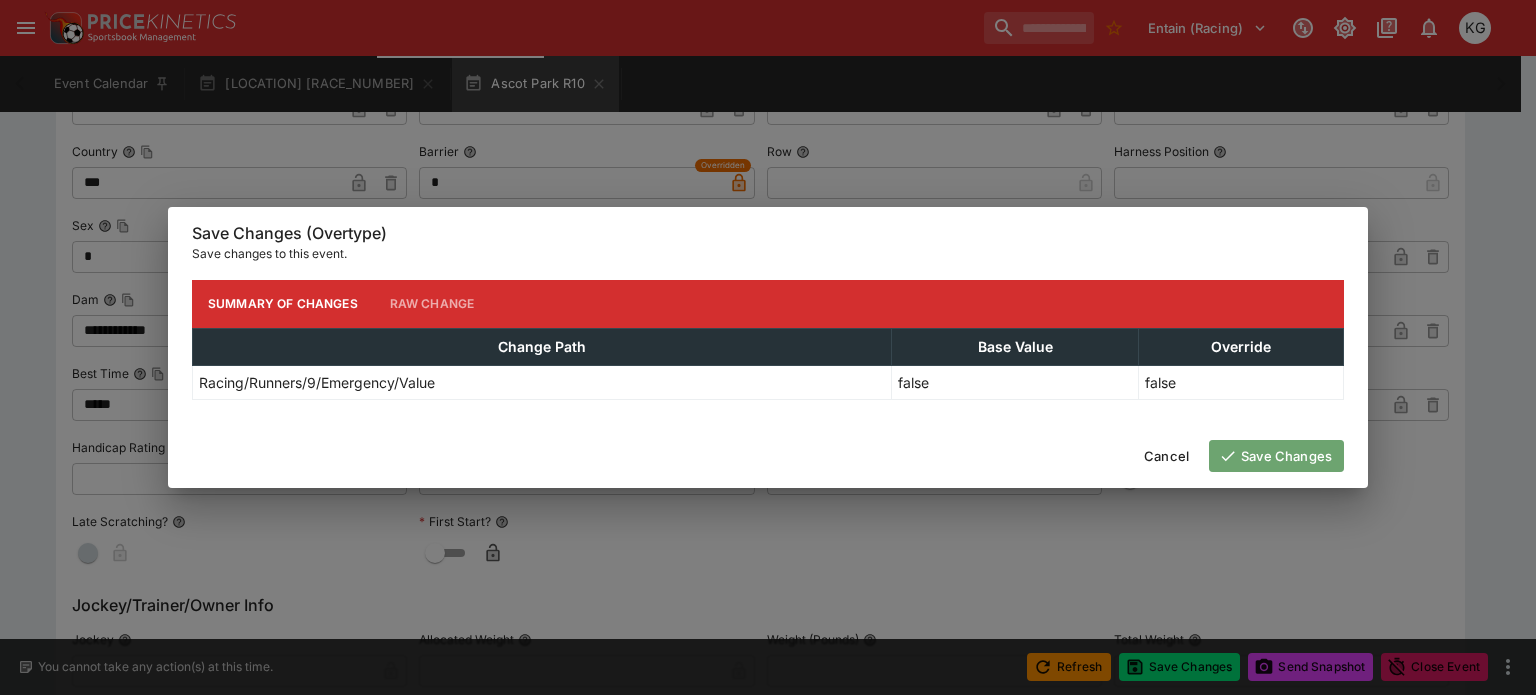 click on "Save Changes" at bounding box center (1276, 456) 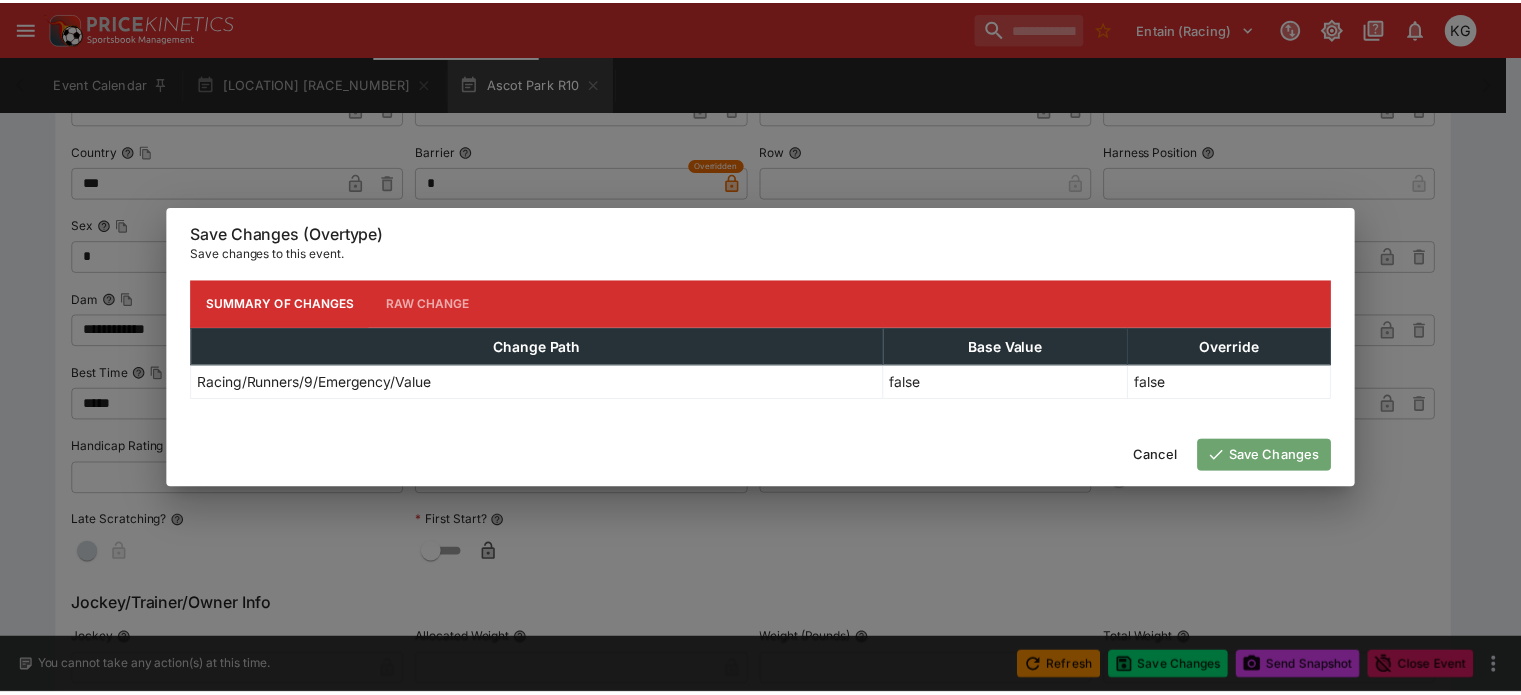 scroll, scrollTop: 0, scrollLeft: 0, axis: both 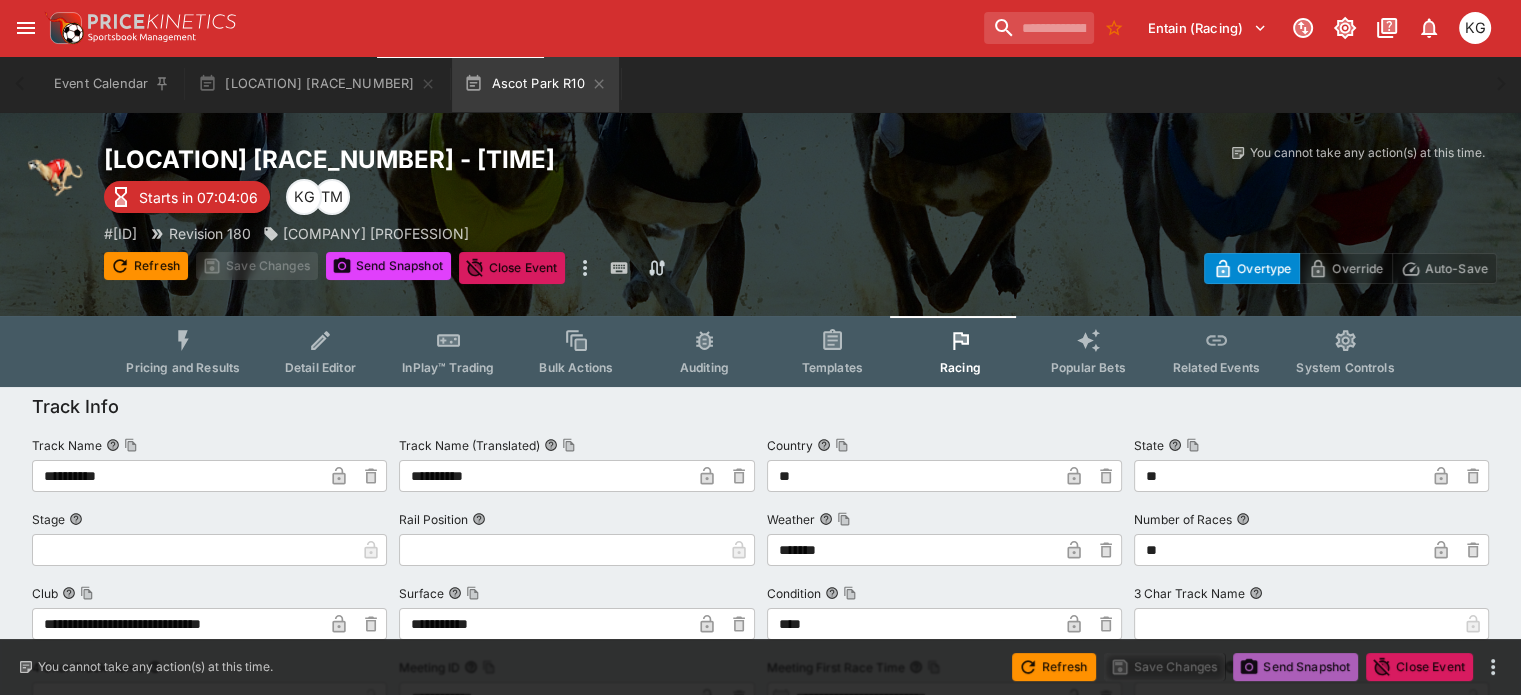 click on "Send Snapshot" at bounding box center [1295, 667] 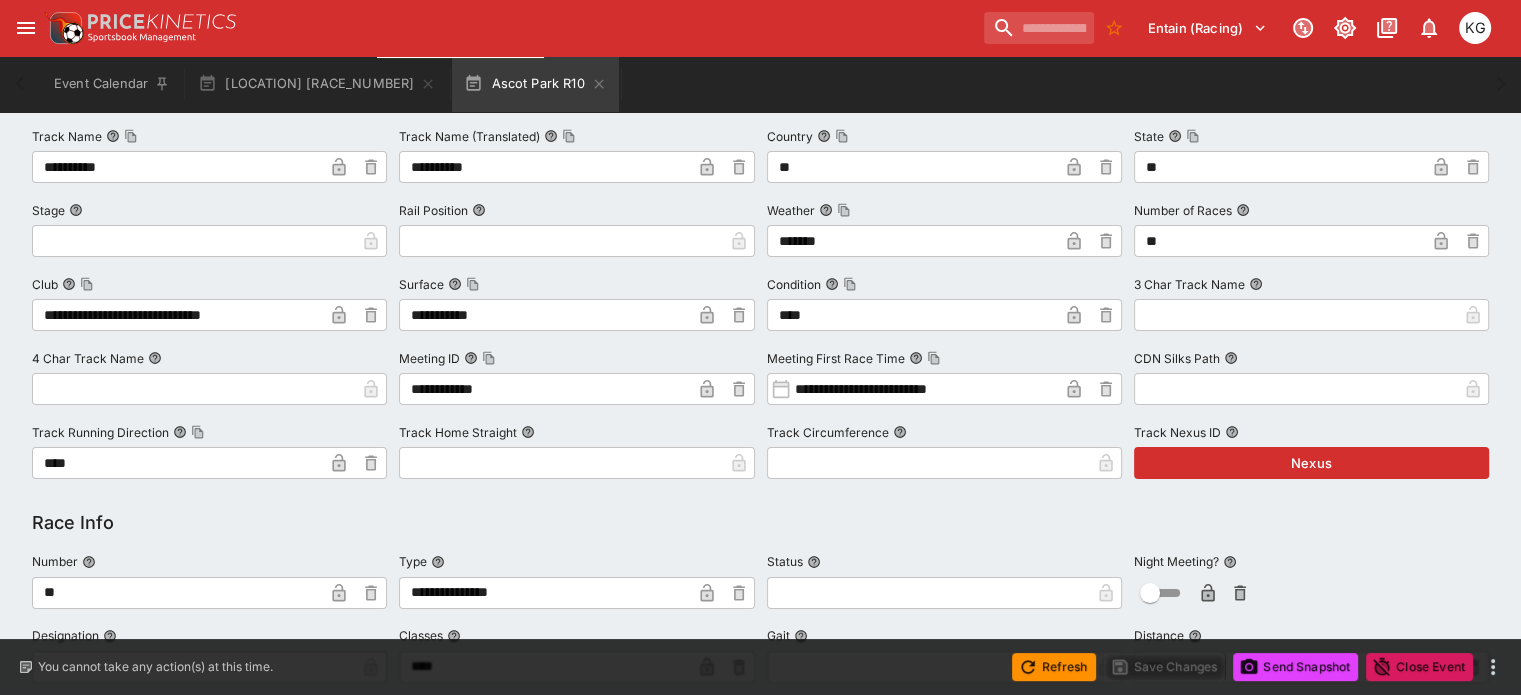 scroll, scrollTop: 300, scrollLeft: 0, axis: vertical 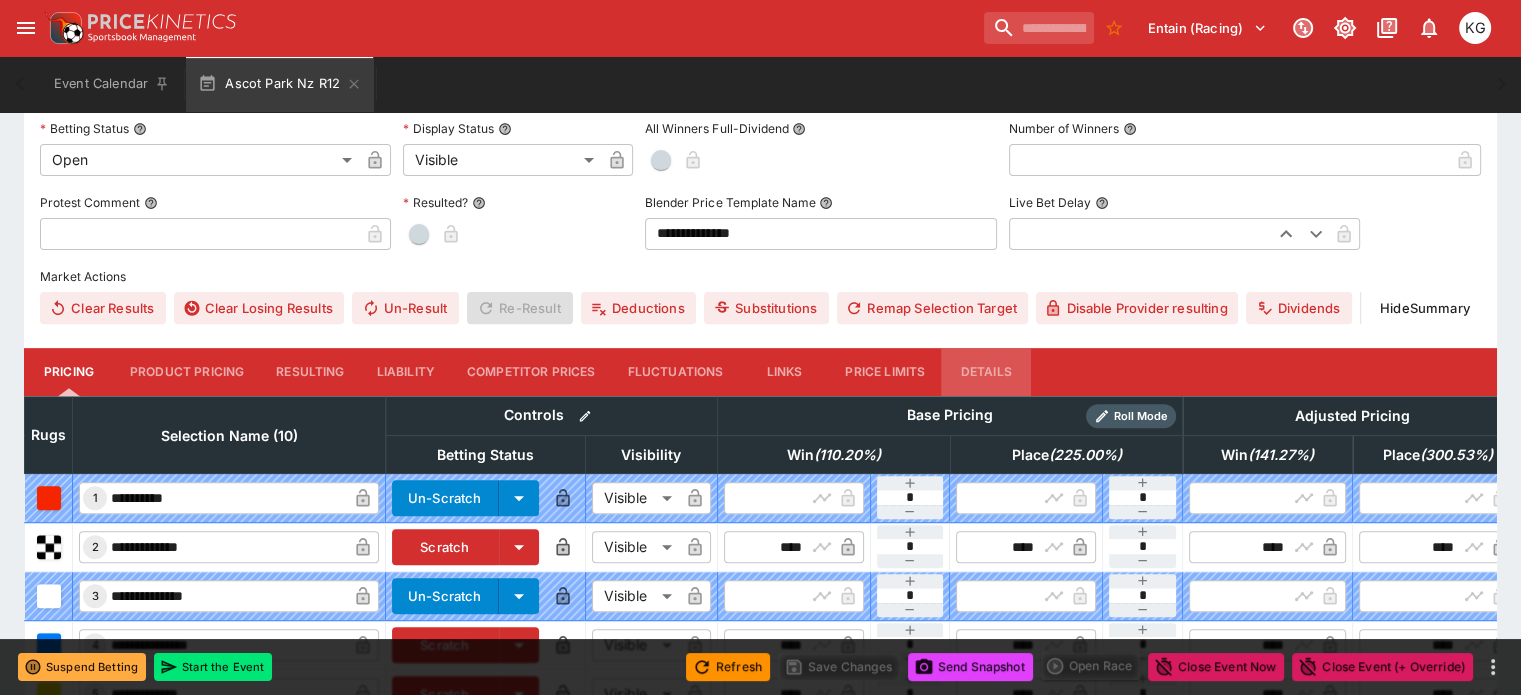 click on "Details" at bounding box center [986, 372] 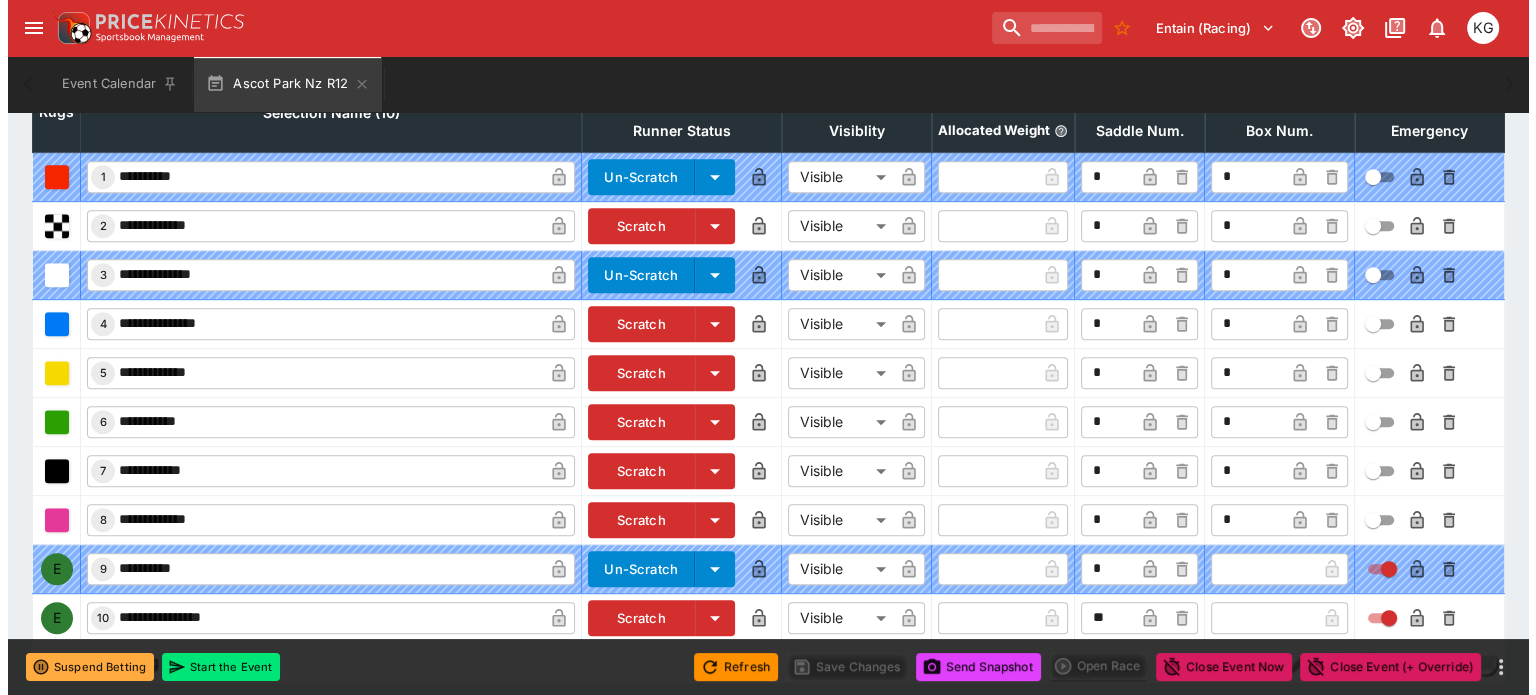 scroll, scrollTop: 990, scrollLeft: 0, axis: vertical 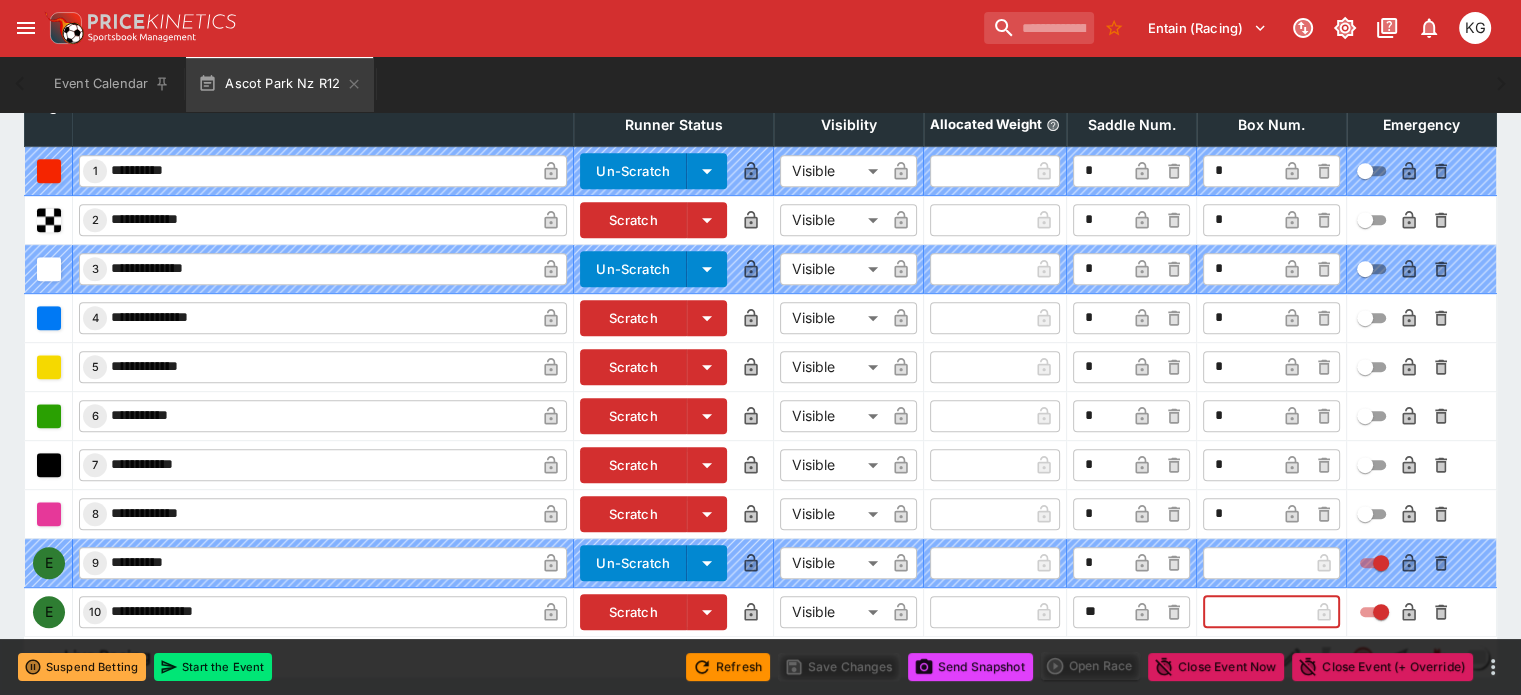 click at bounding box center [1255, 612] 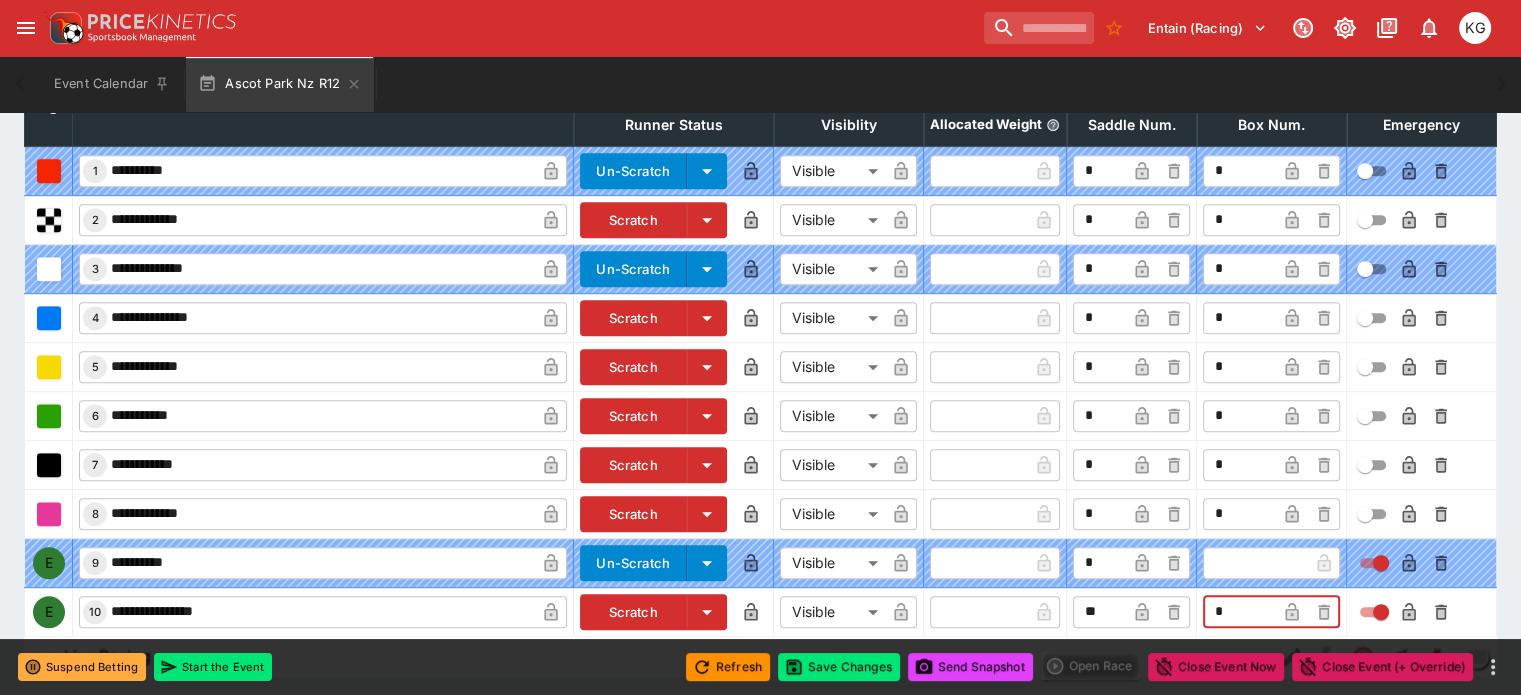 type on "*" 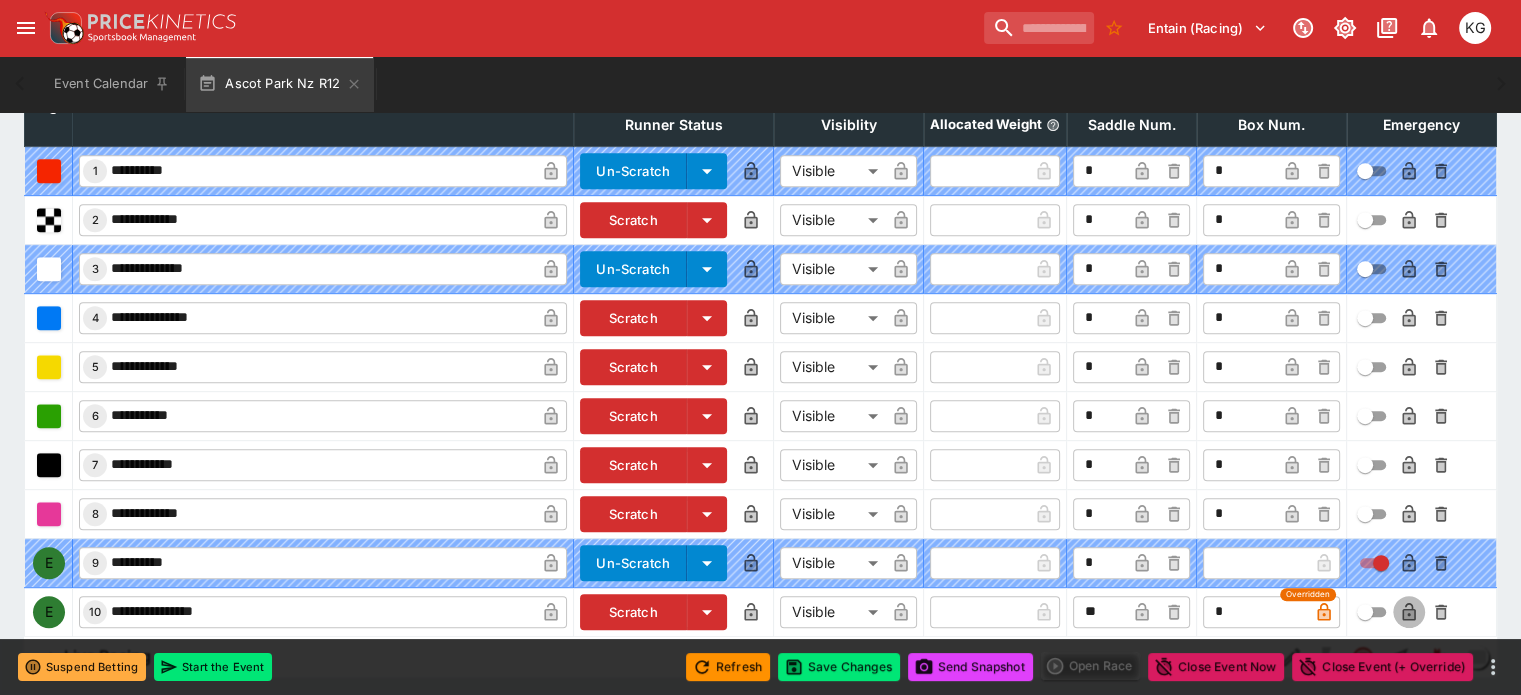 click 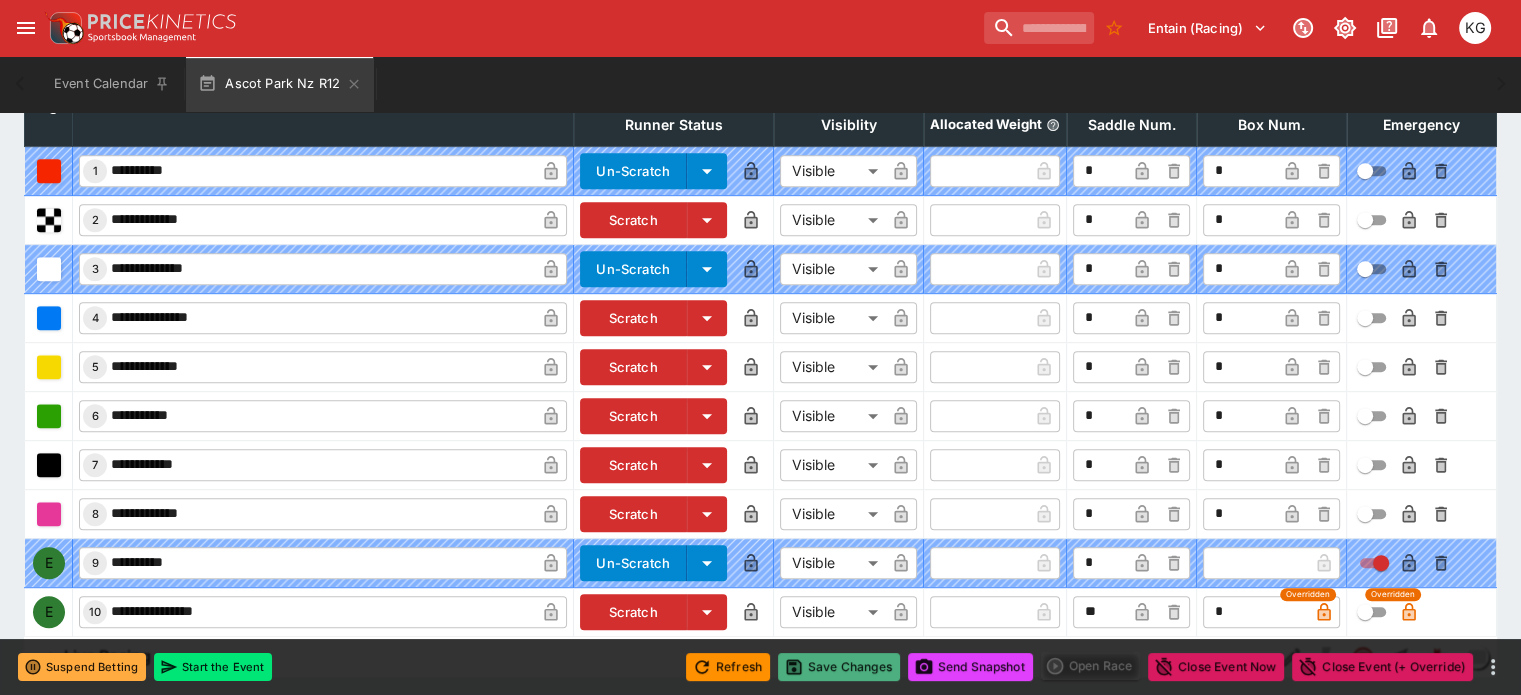 click on "Save Changes" at bounding box center [839, 667] 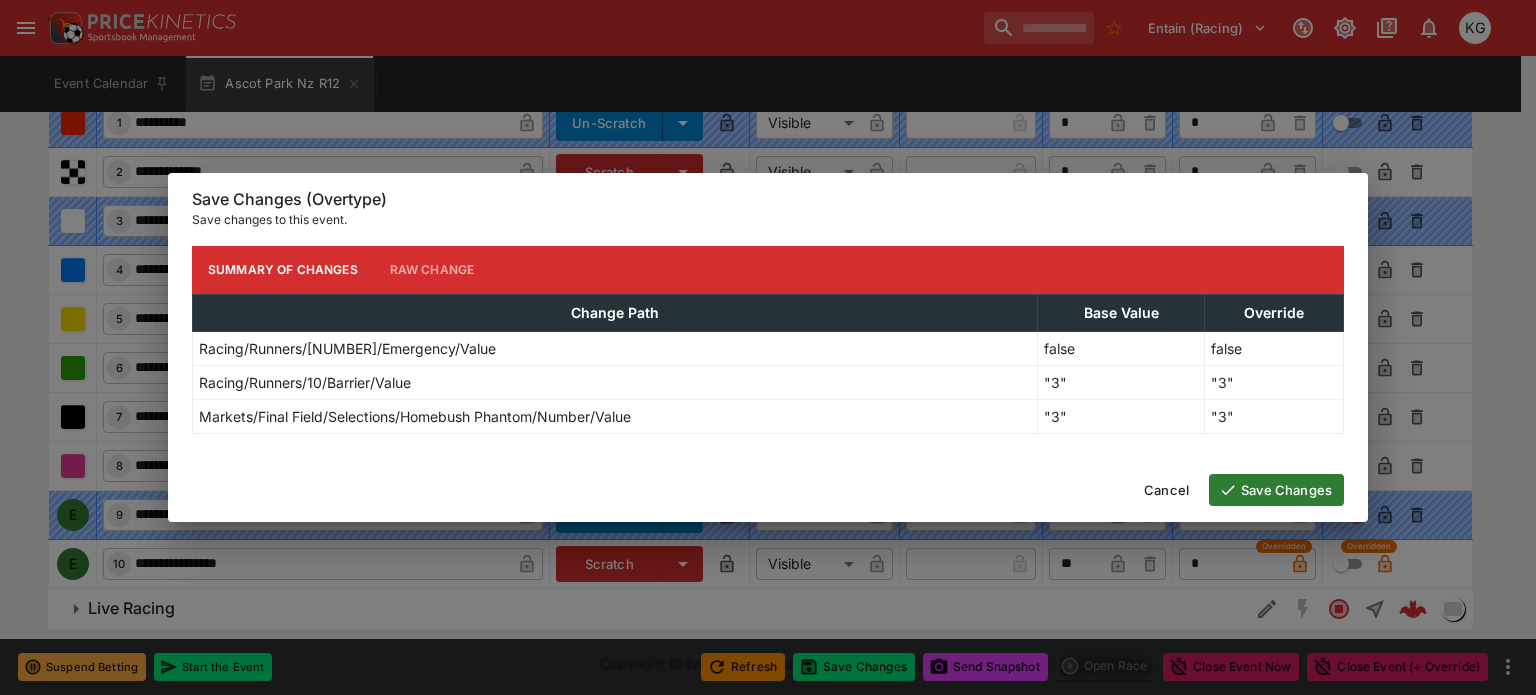 click on "Save Changes" at bounding box center [1276, 490] 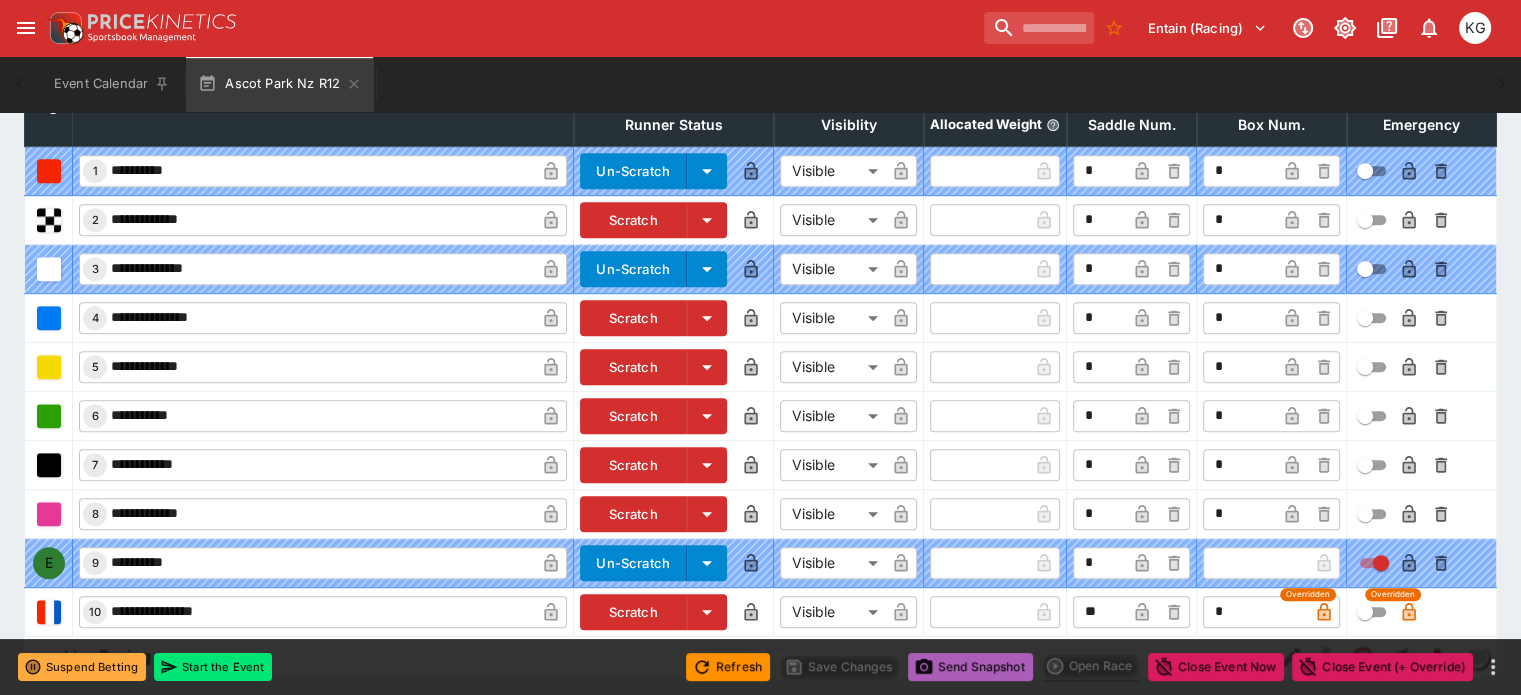 click on "Send Snapshot" at bounding box center (970, 667) 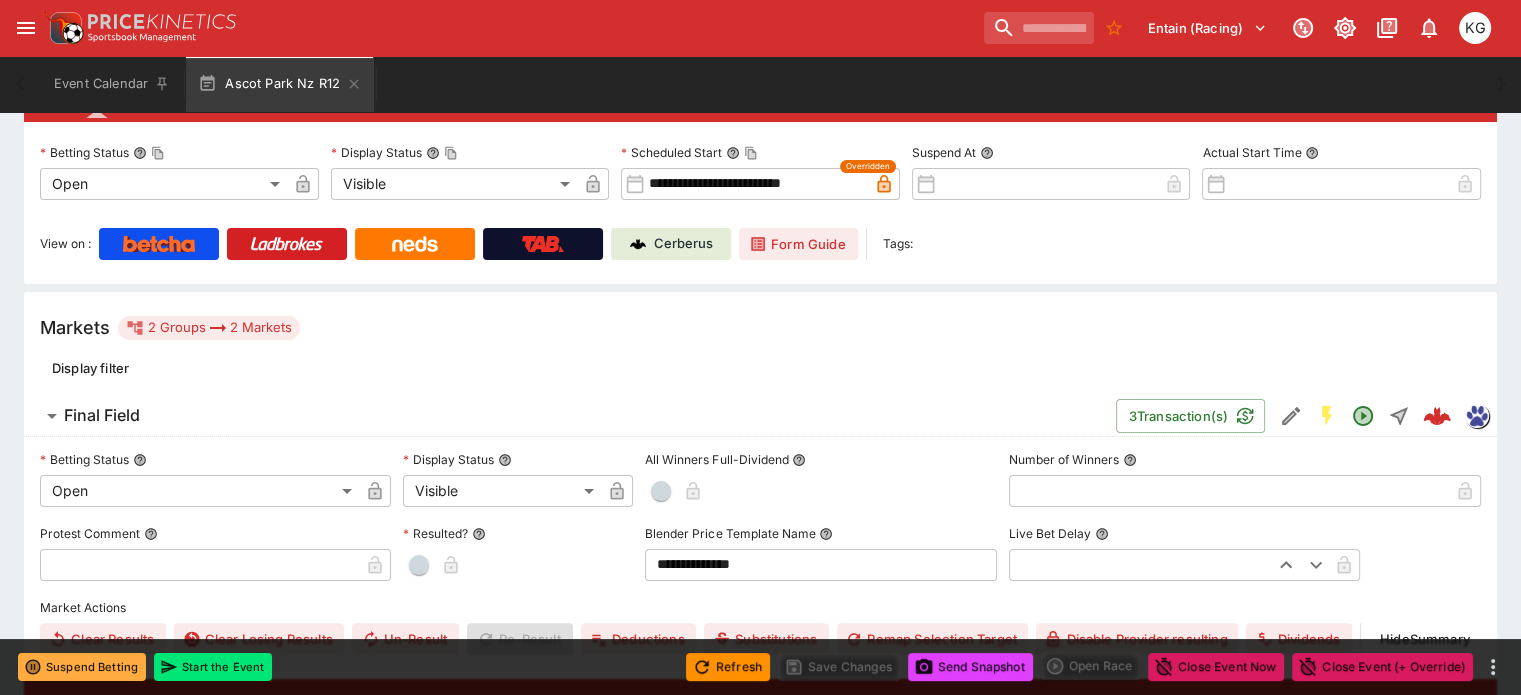 scroll, scrollTop: 150, scrollLeft: 0, axis: vertical 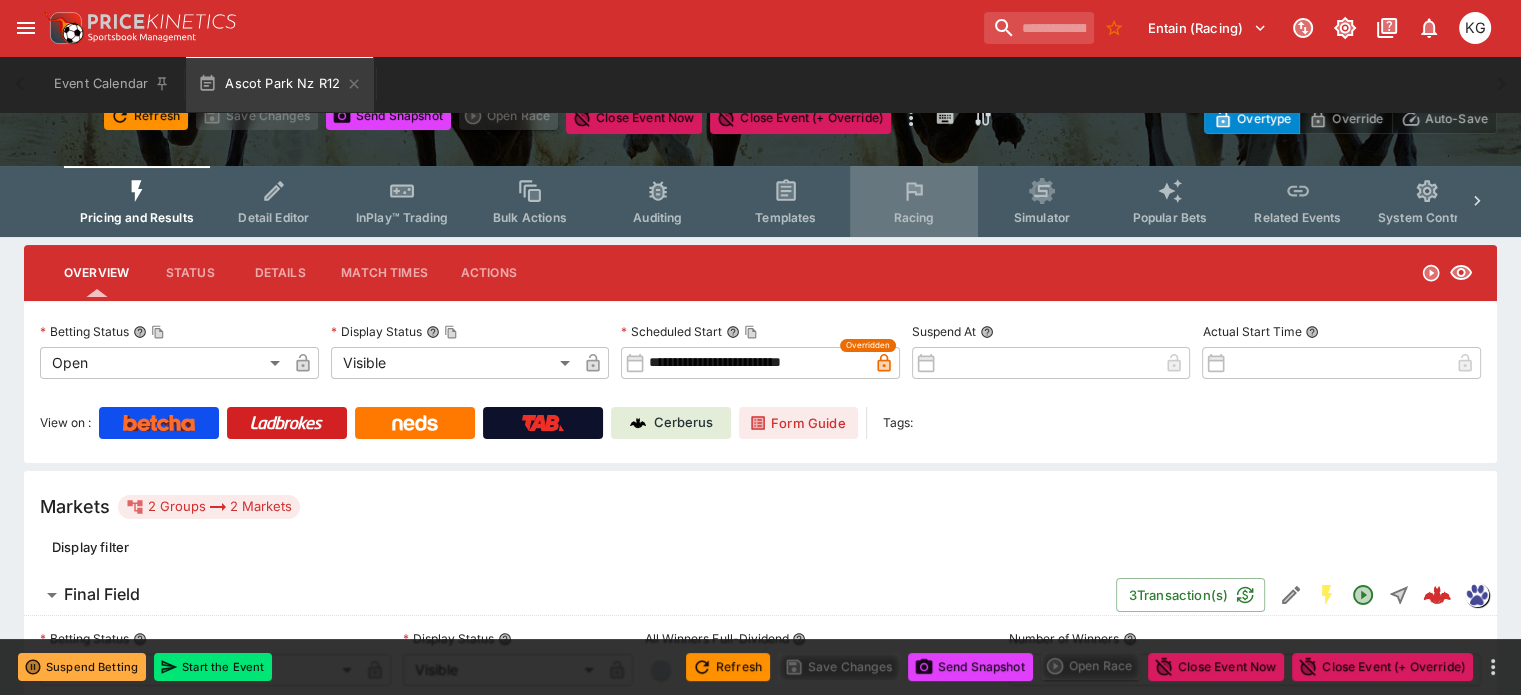 click 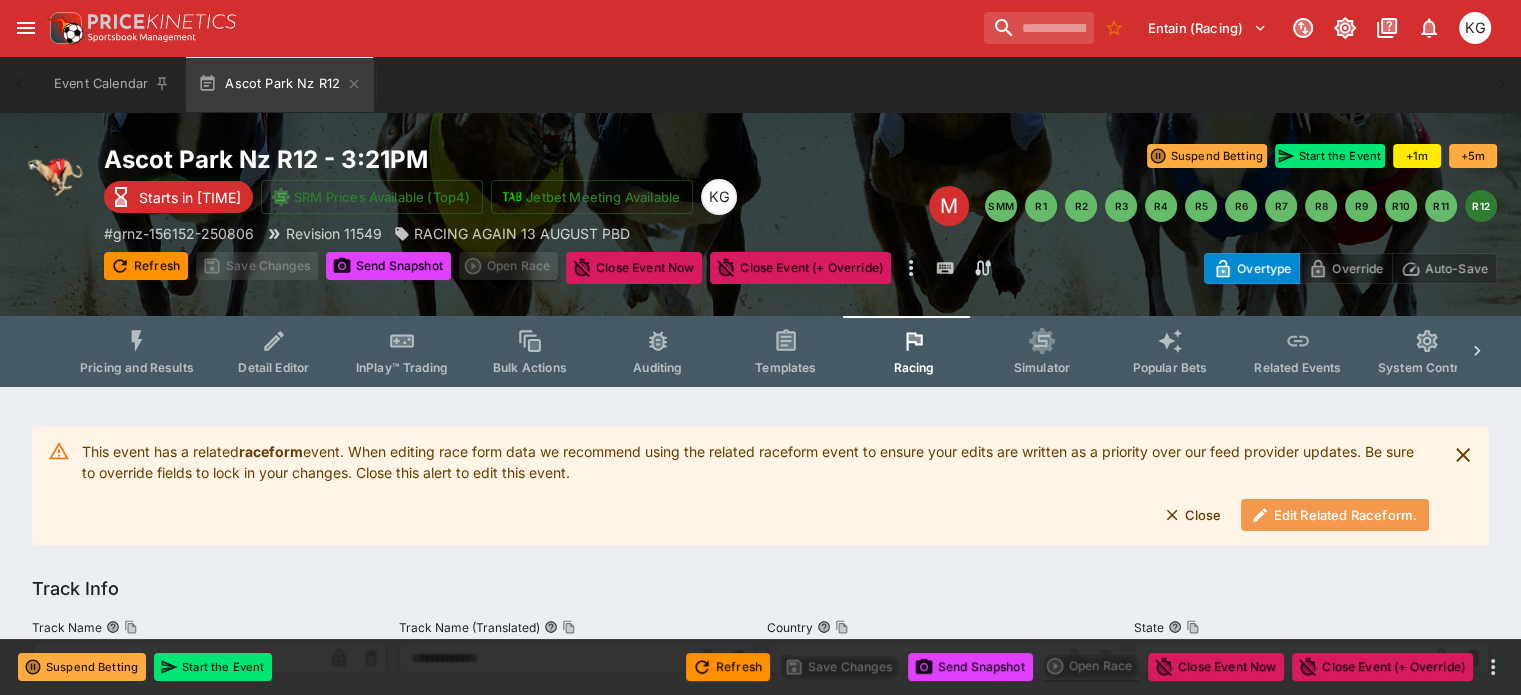 click on "Edit Related Raceform." at bounding box center (1335, 515) 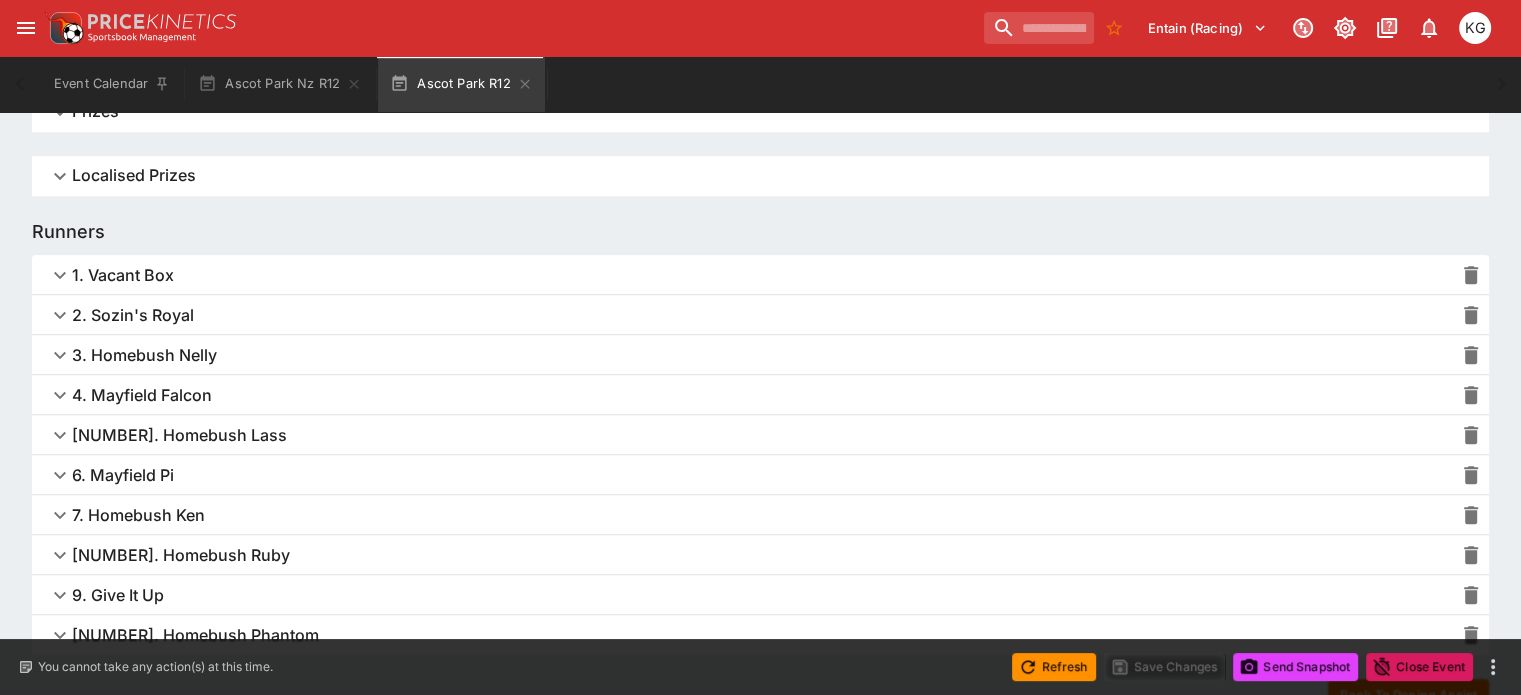 scroll, scrollTop: 1392, scrollLeft: 0, axis: vertical 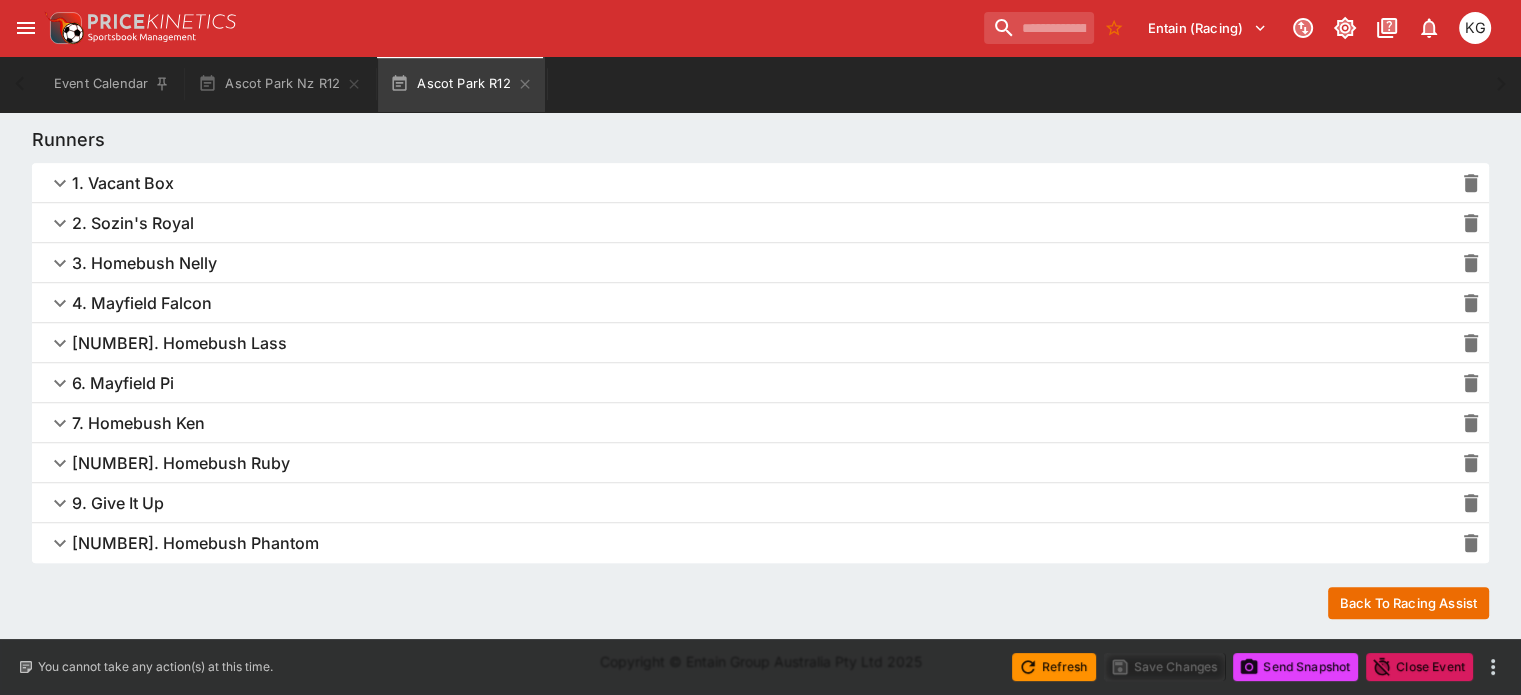 click 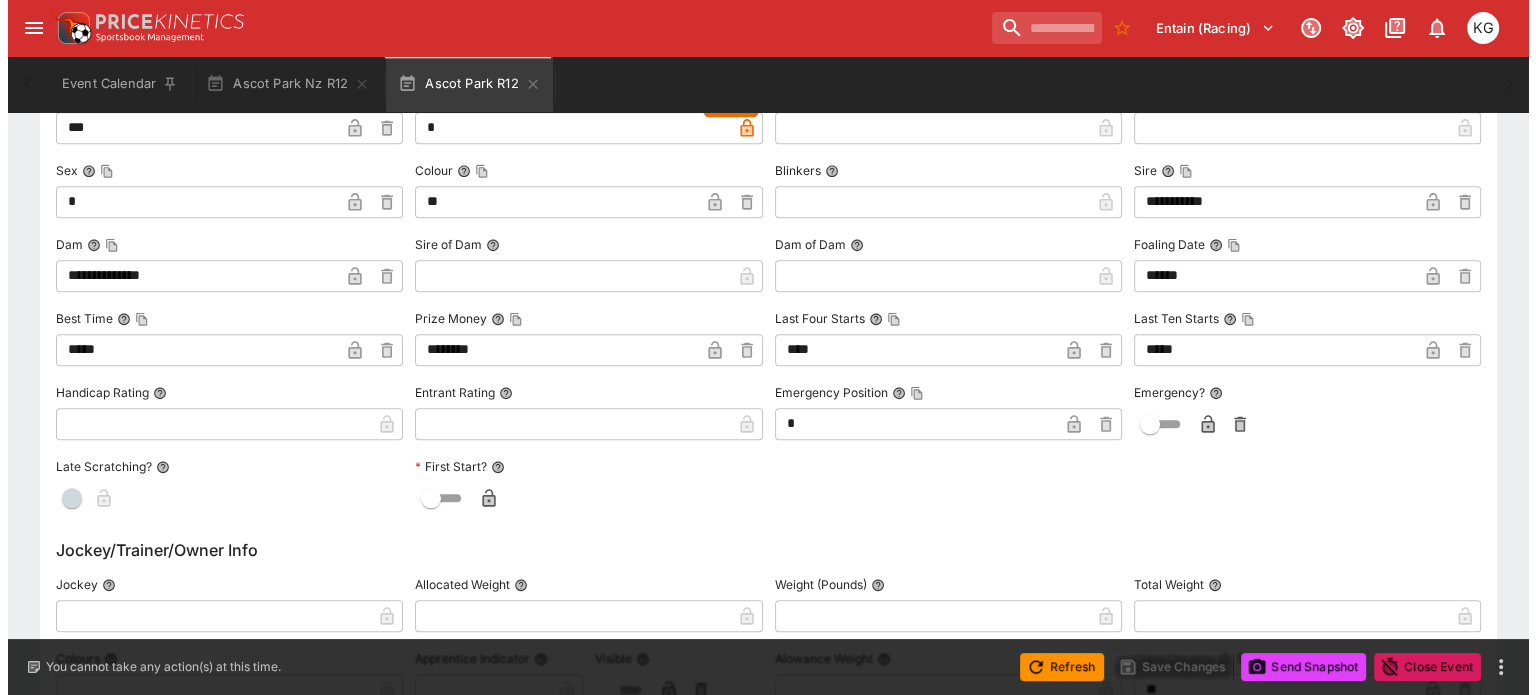 scroll, scrollTop: 1992, scrollLeft: 0, axis: vertical 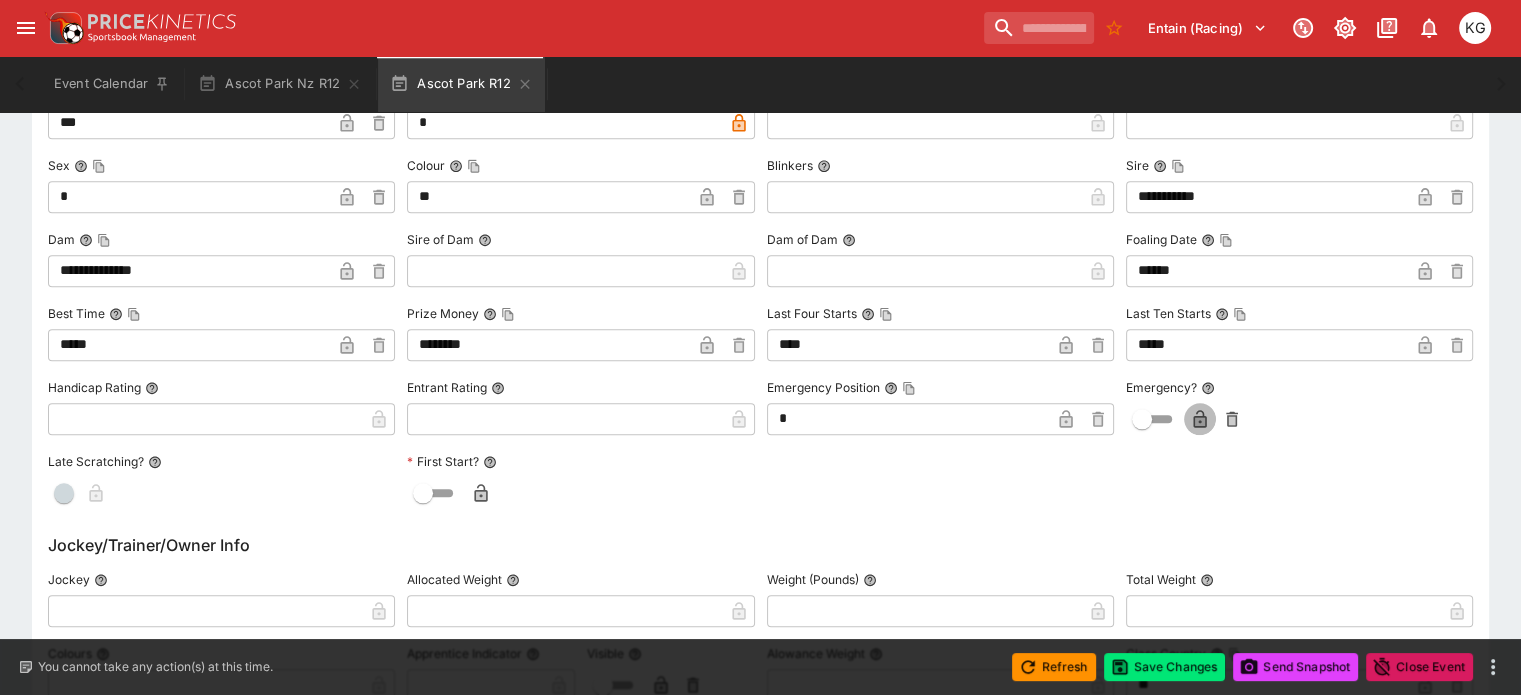 click 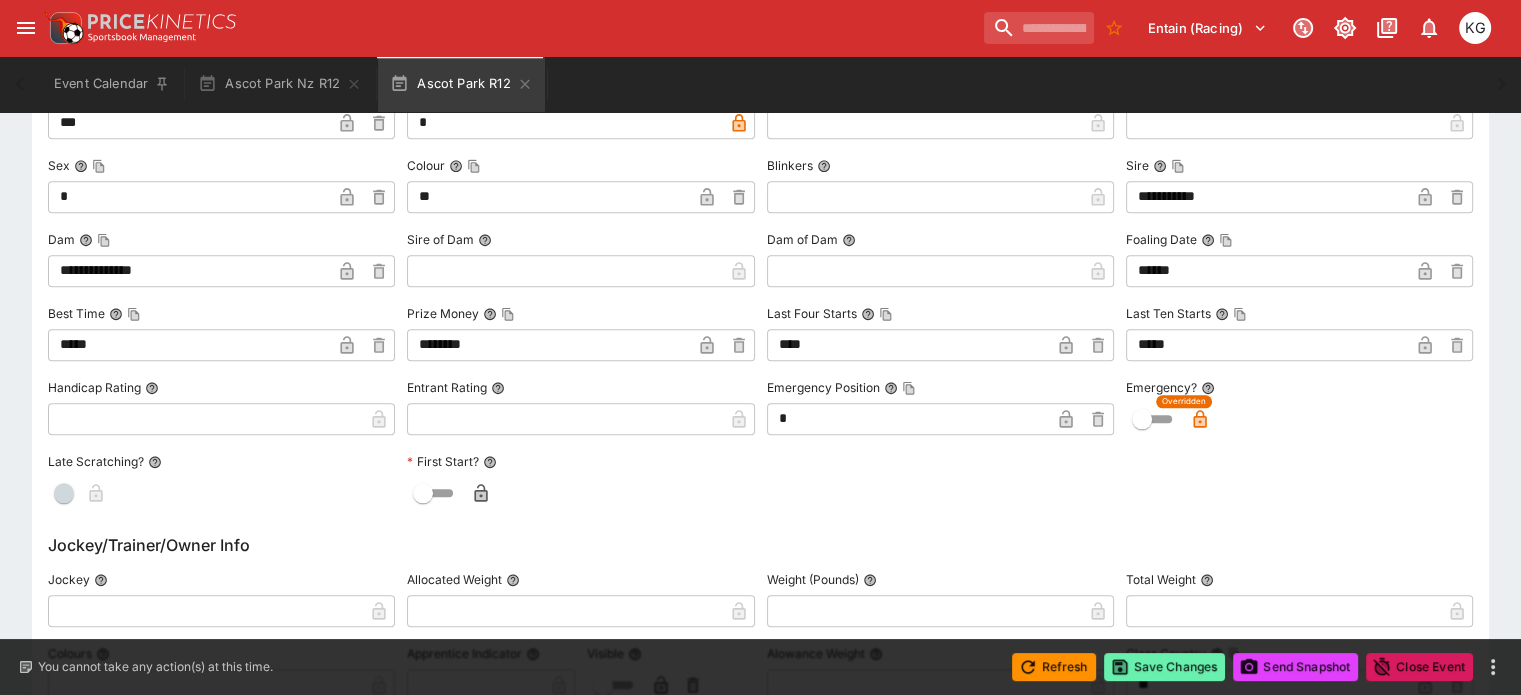 click on "Save Changes" at bounding box center (1165, 667) 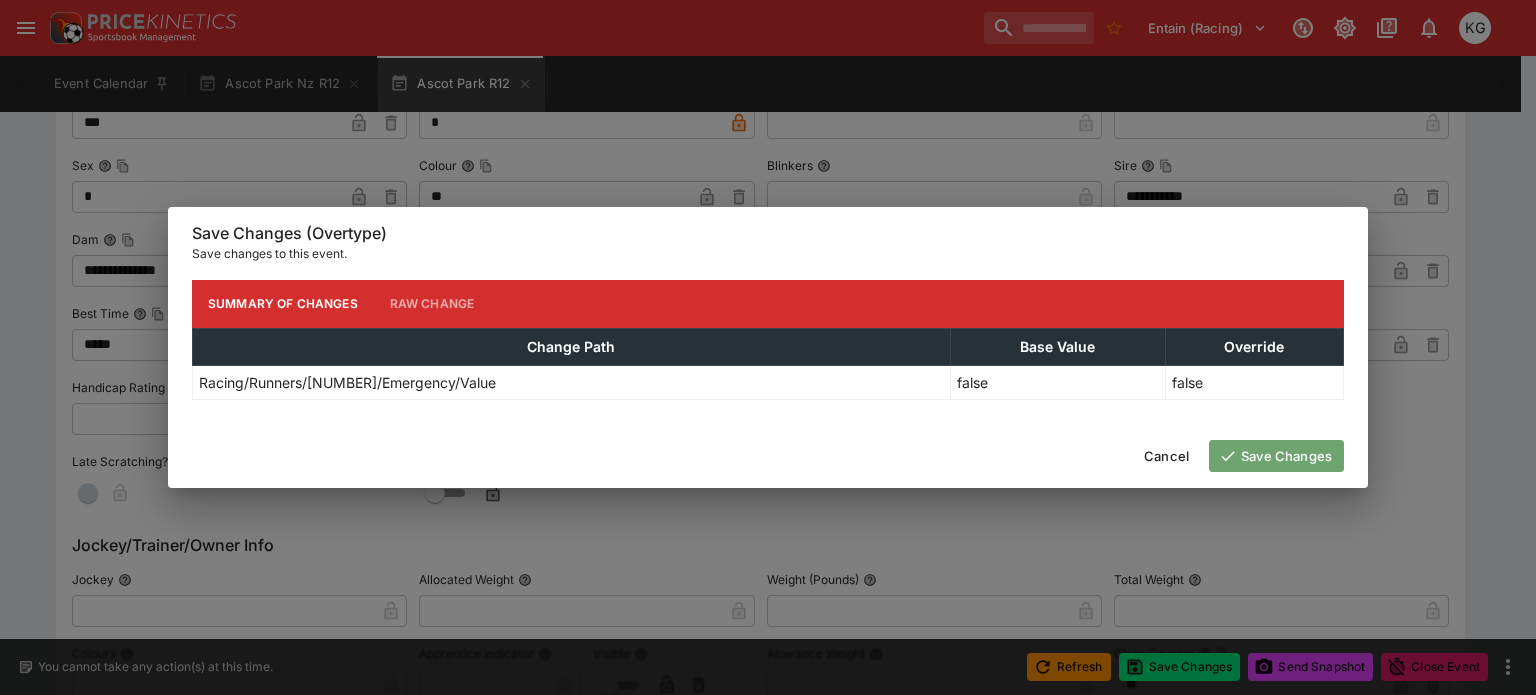 click on "Save Changes" at bounding box center (1276, 456) 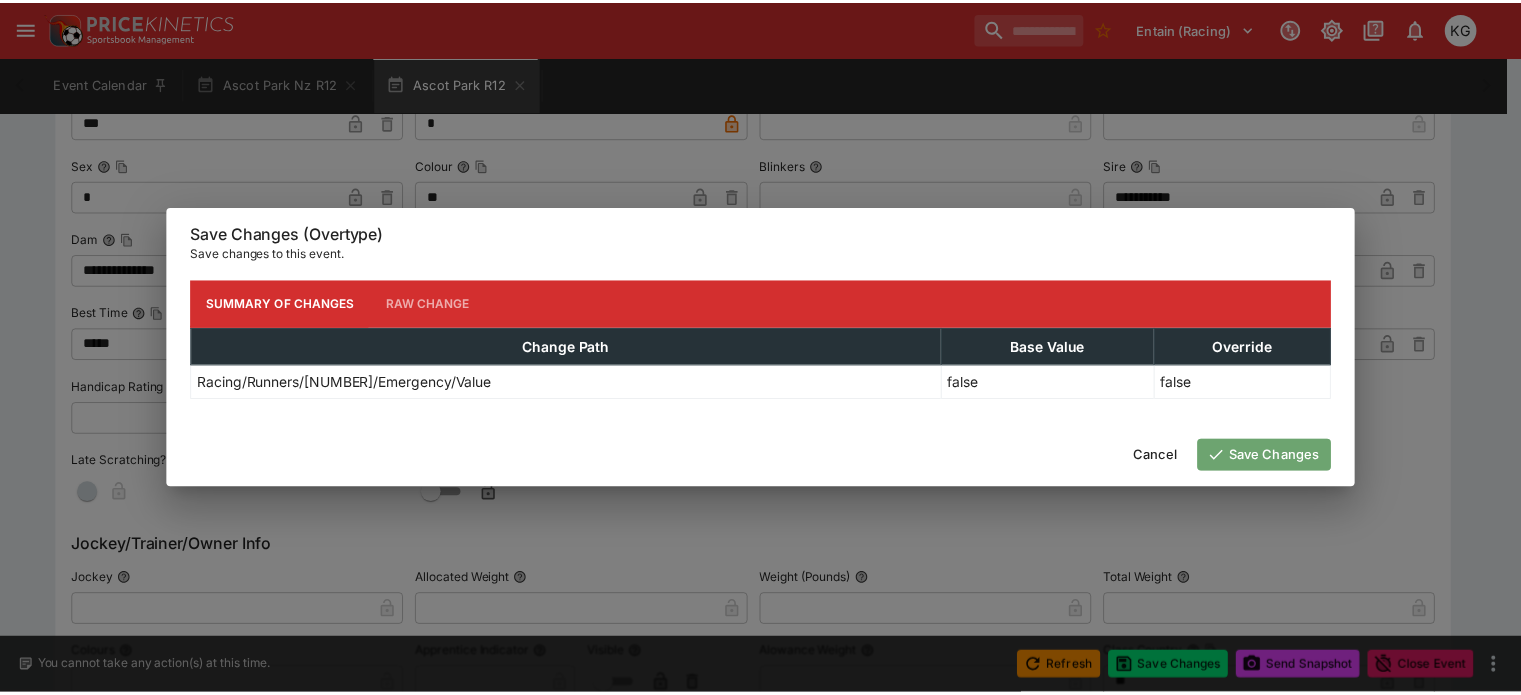 scroll, scrollTop: 0, scrollLeft: 0, axis: both 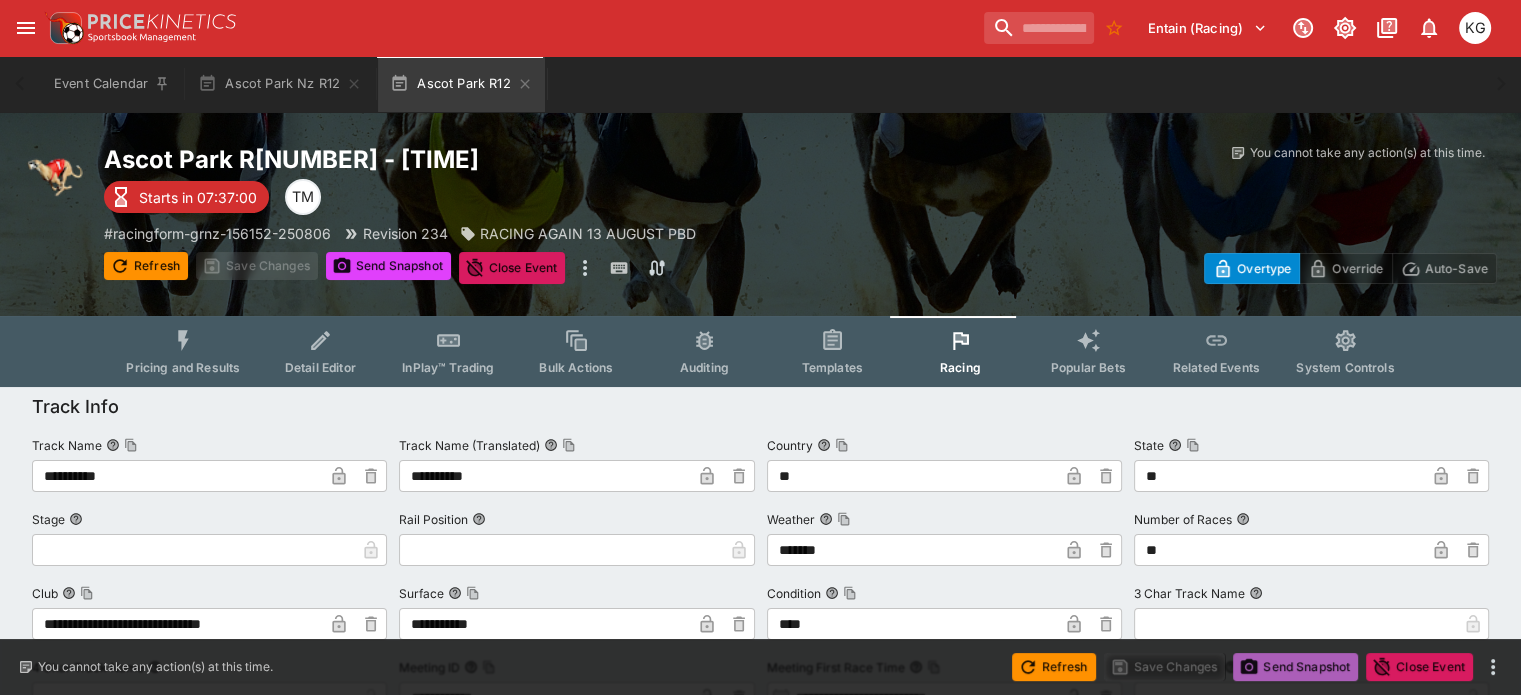 click on "Send Snapshot" at bounding box center [1295, 667] 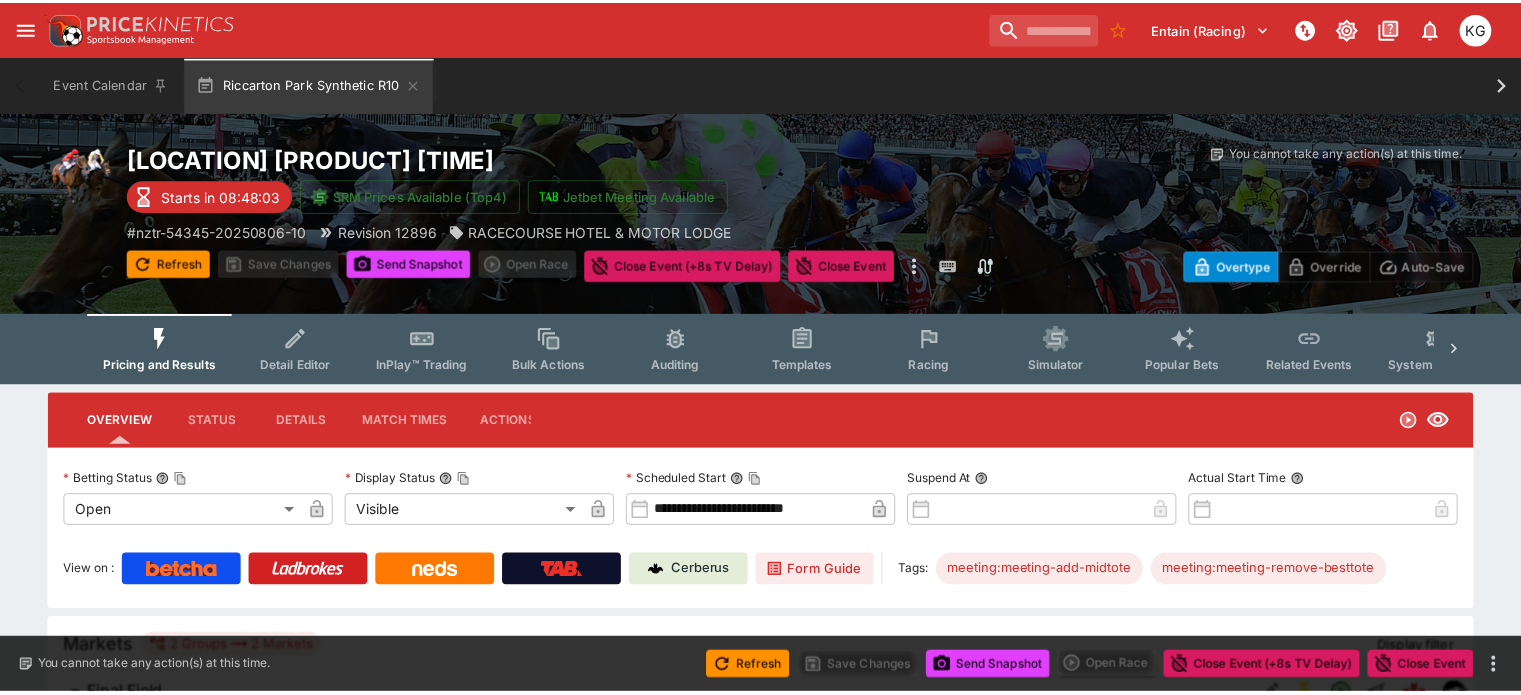 scroll, scrollTop: 0, scrollLeft: 0, axis: both 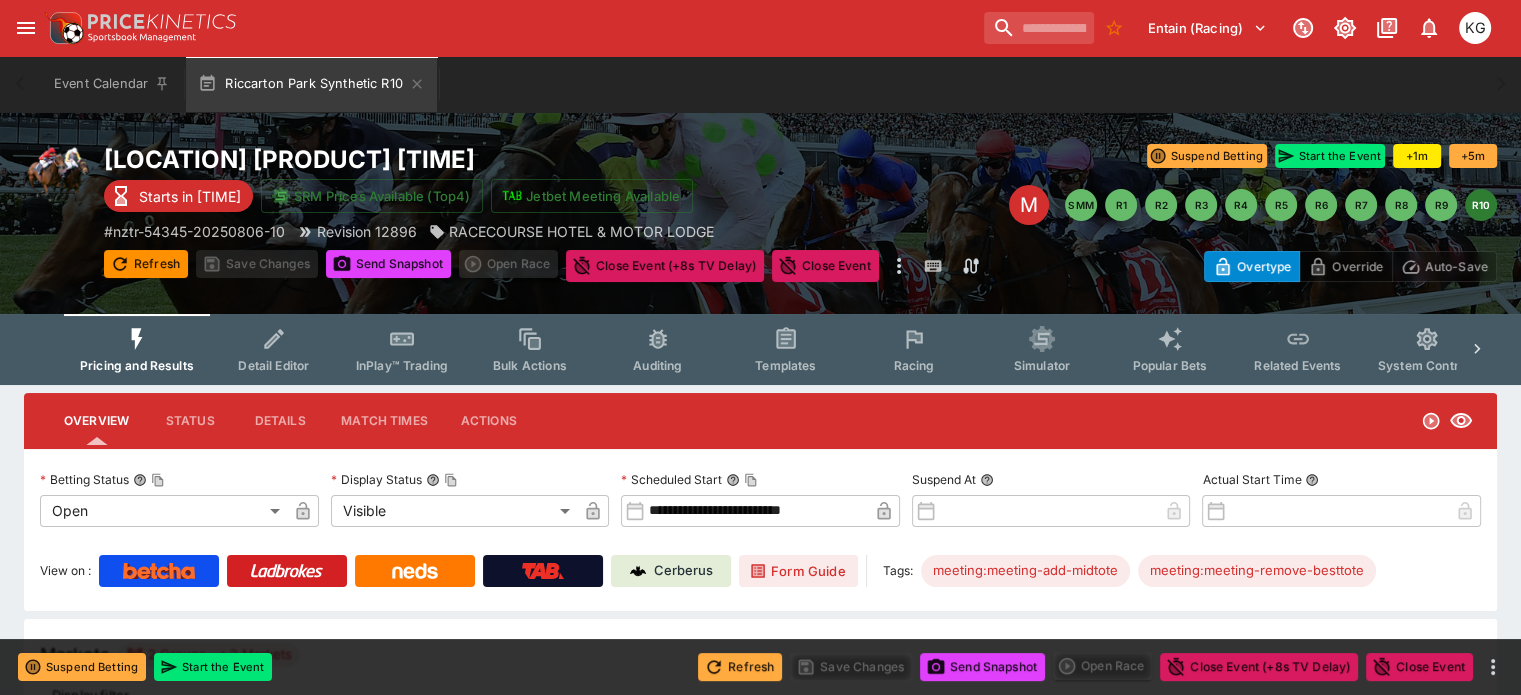 click on "Refresh" at bounding box center (740, 667) 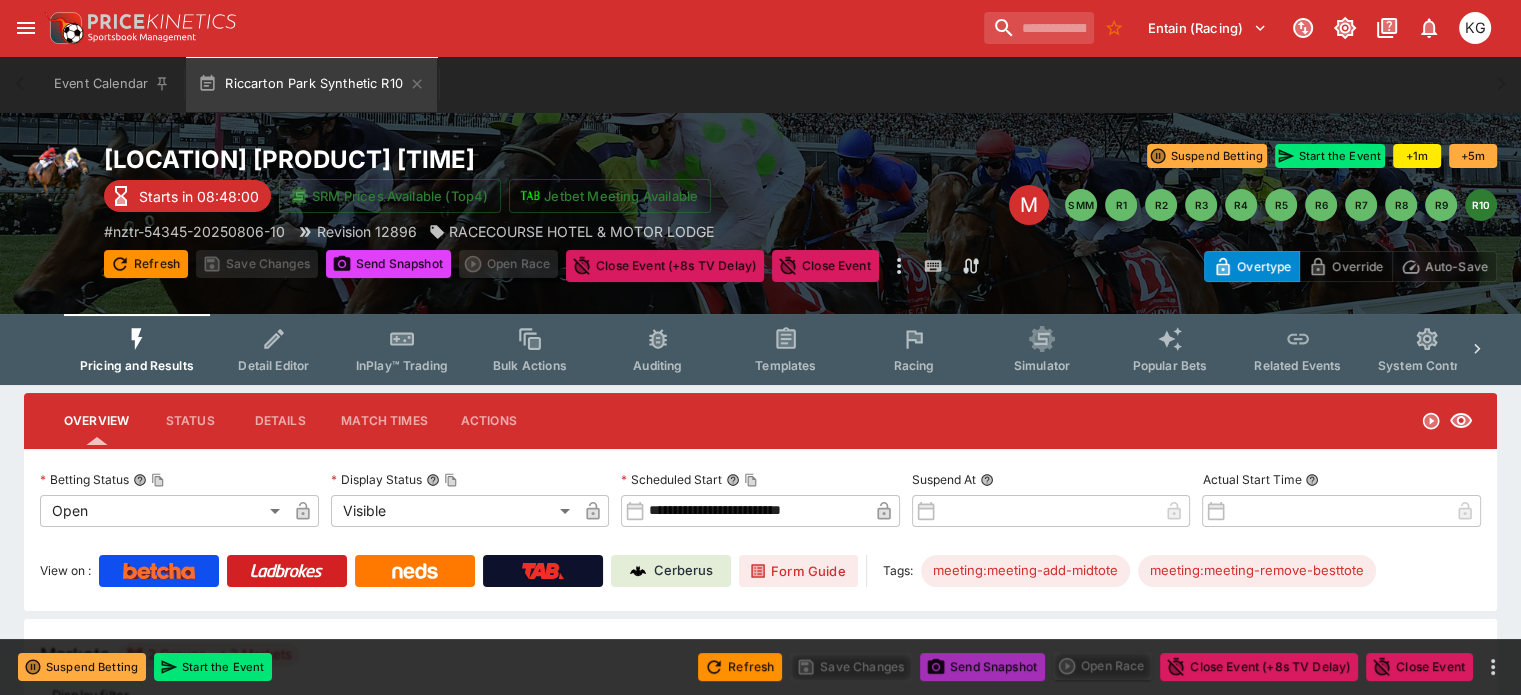 click on "Send Snapshot" at bounding box center (982, 667) 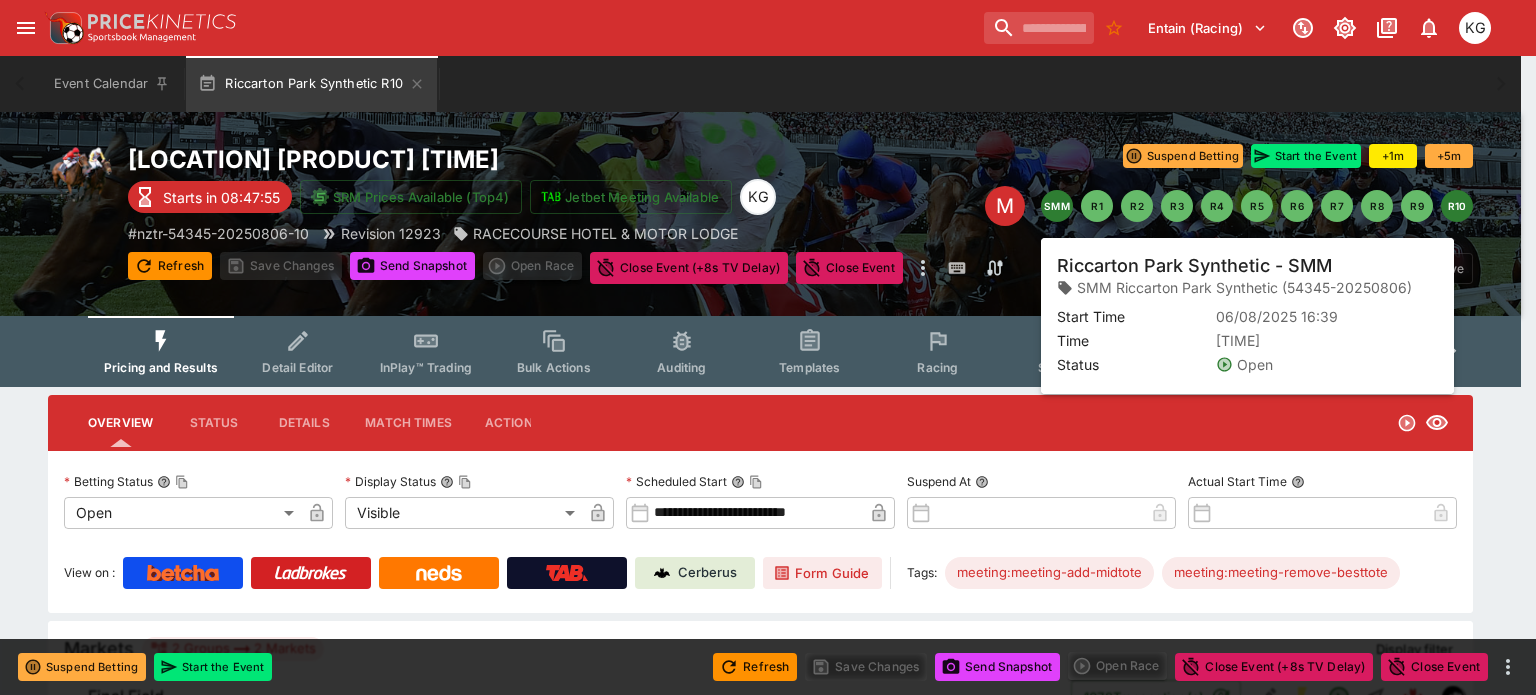click on "SMM" at bounding box center [1057, 206] 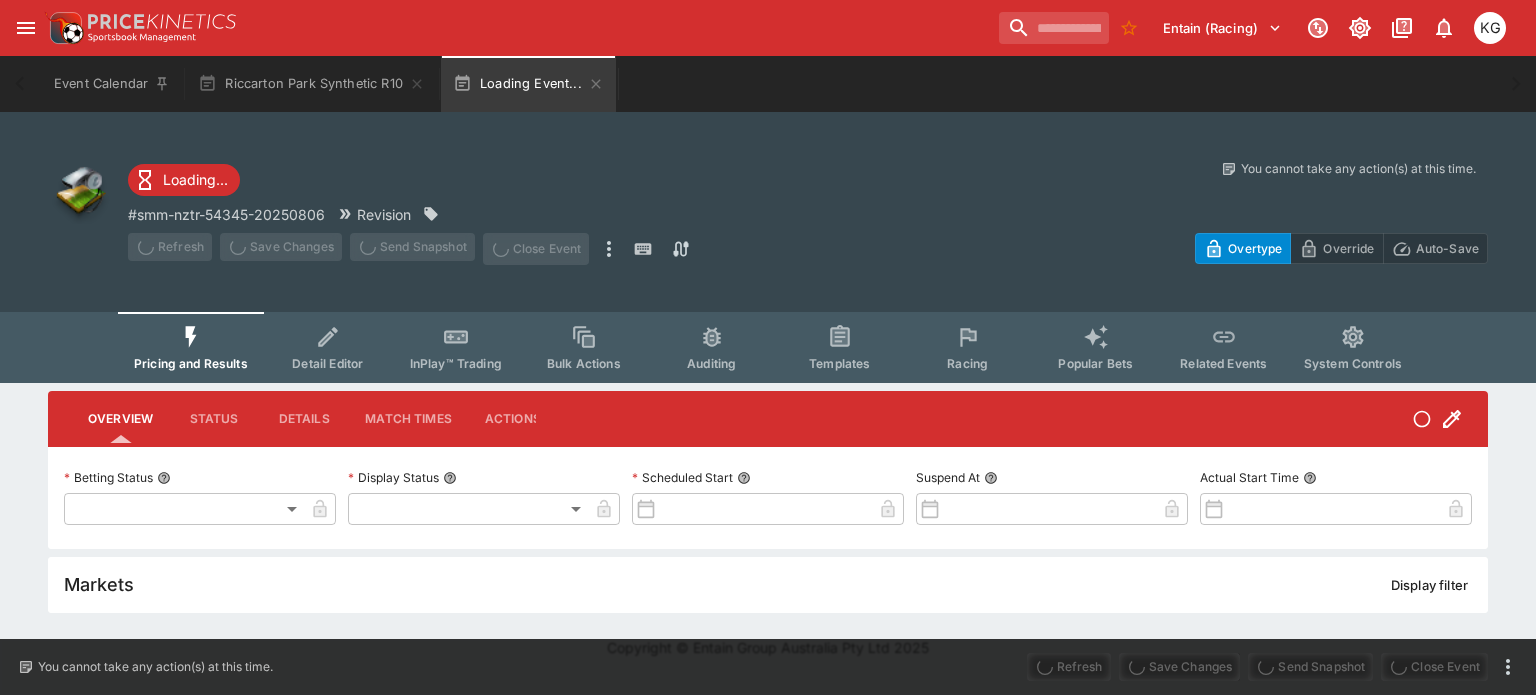 type on "**********" 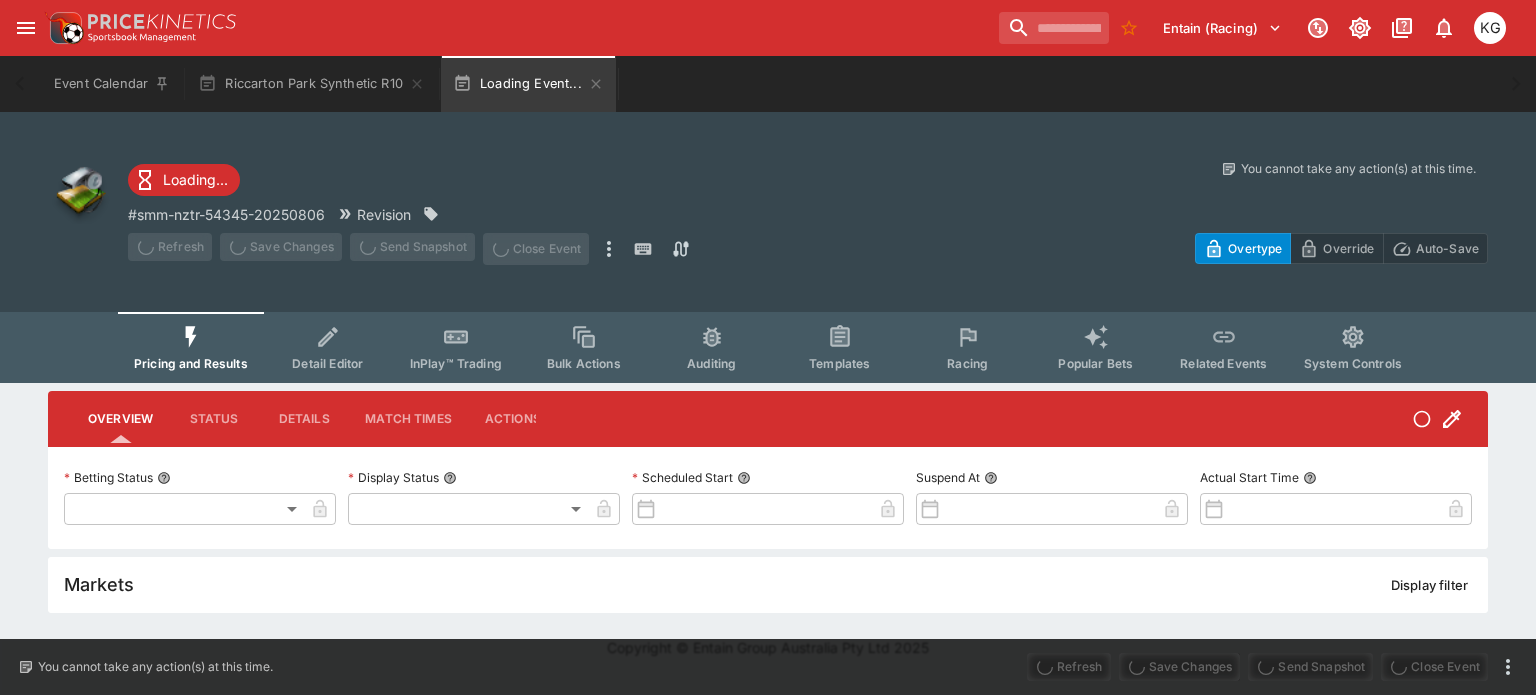 type on "*******" 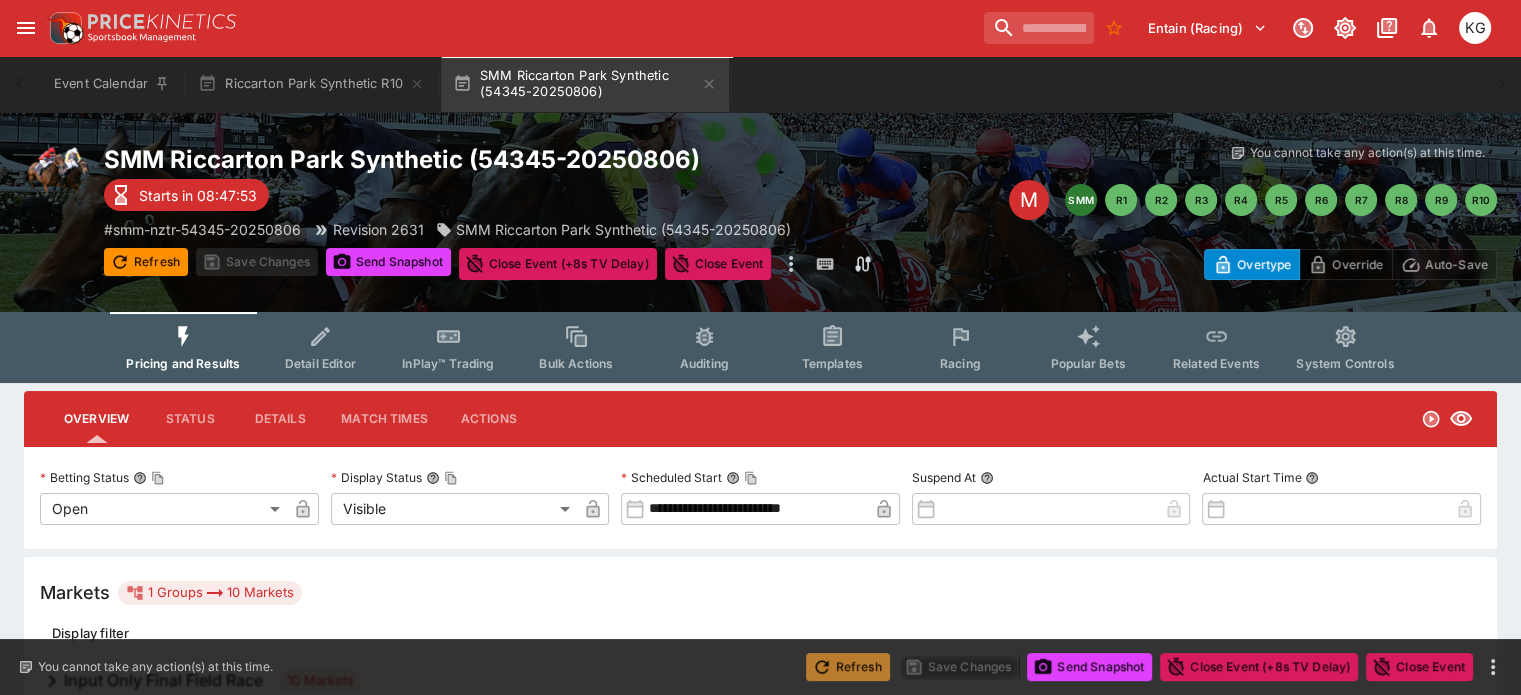 click on "Refresh" at bounding box center (848, 667) 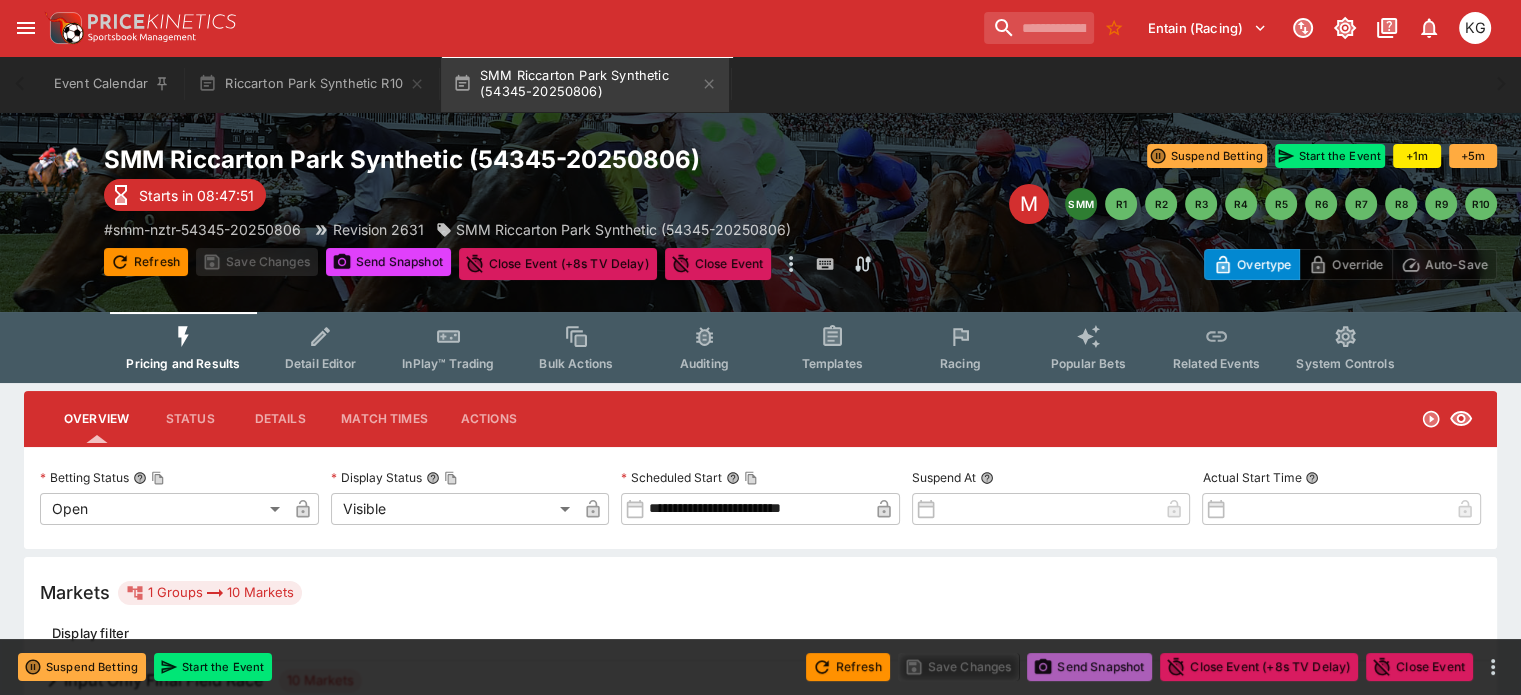 click on "Send Snapshot" at bounding box center (1089, 667) 